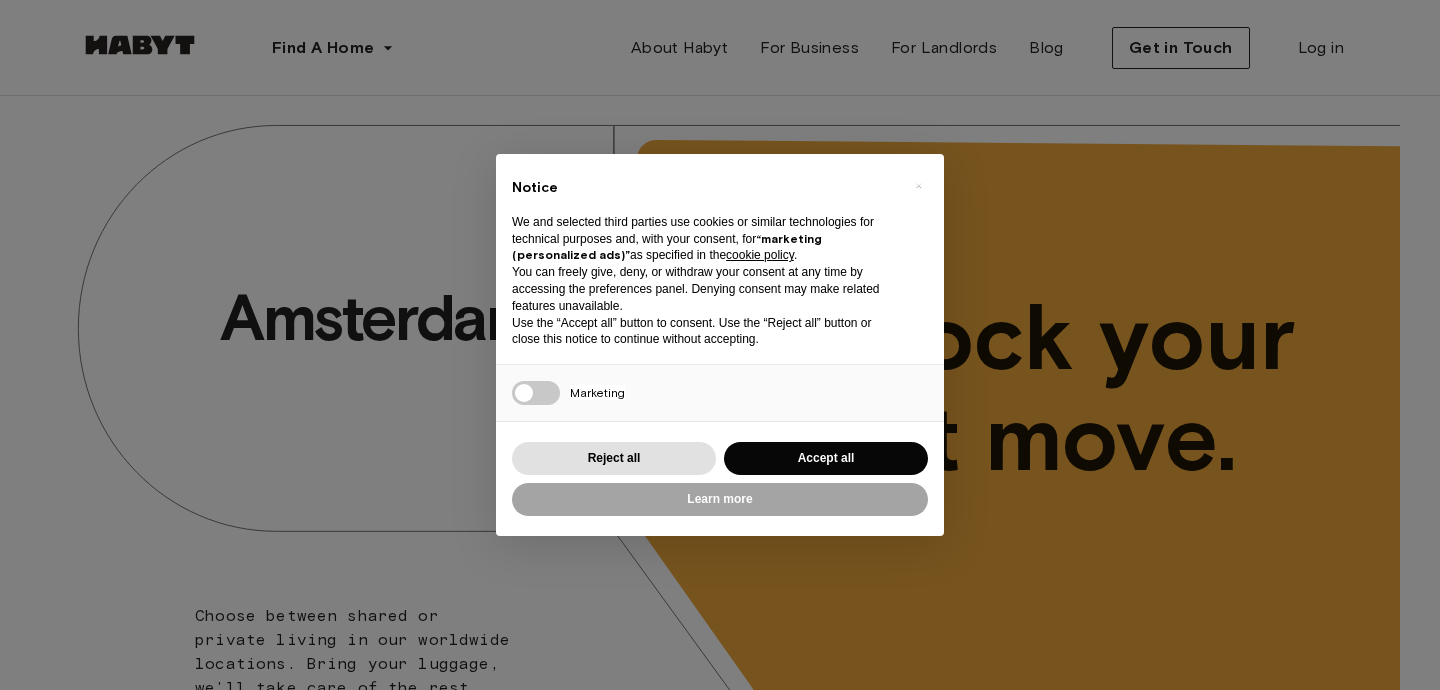 scroll, scrollTop: 0, scrollLeft: 0, axis: both 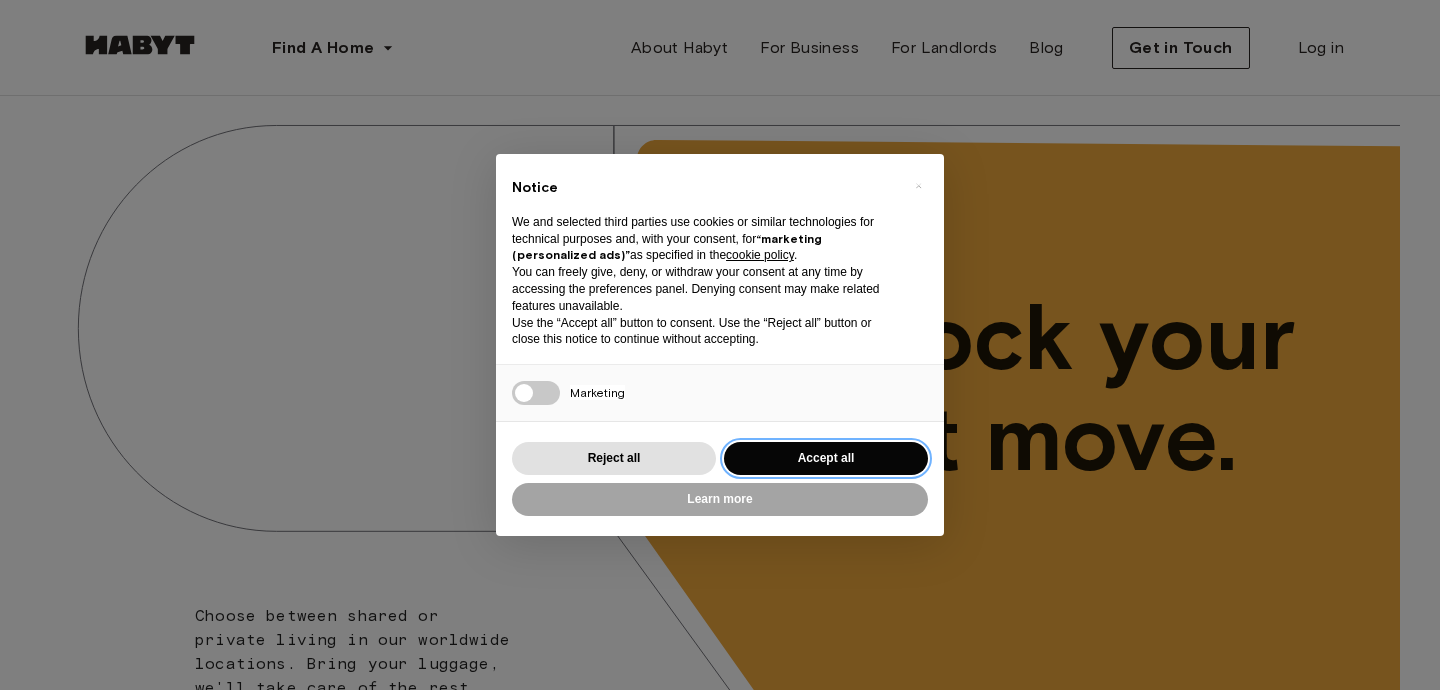 click on "Accept all" at bounding box center (826, 458) 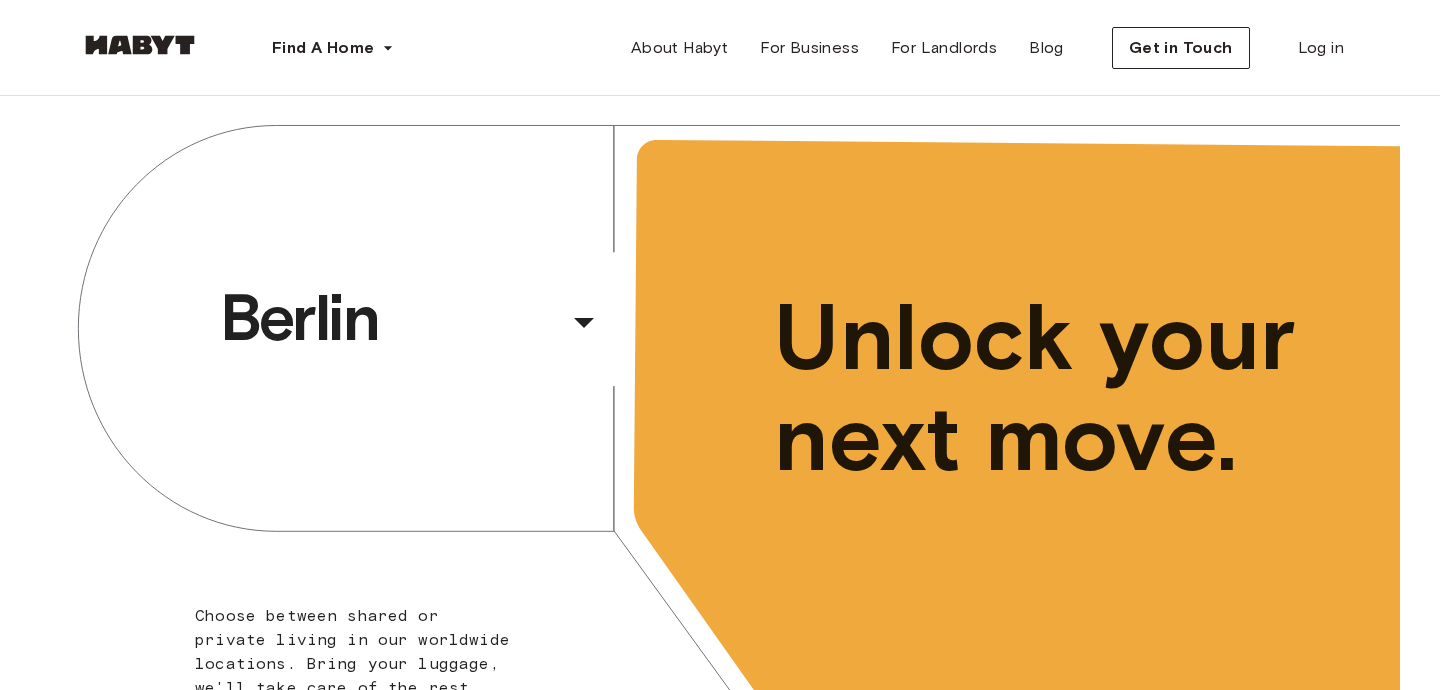 scroll, scrollTop: 0, scrollLeft: 0, axis: both 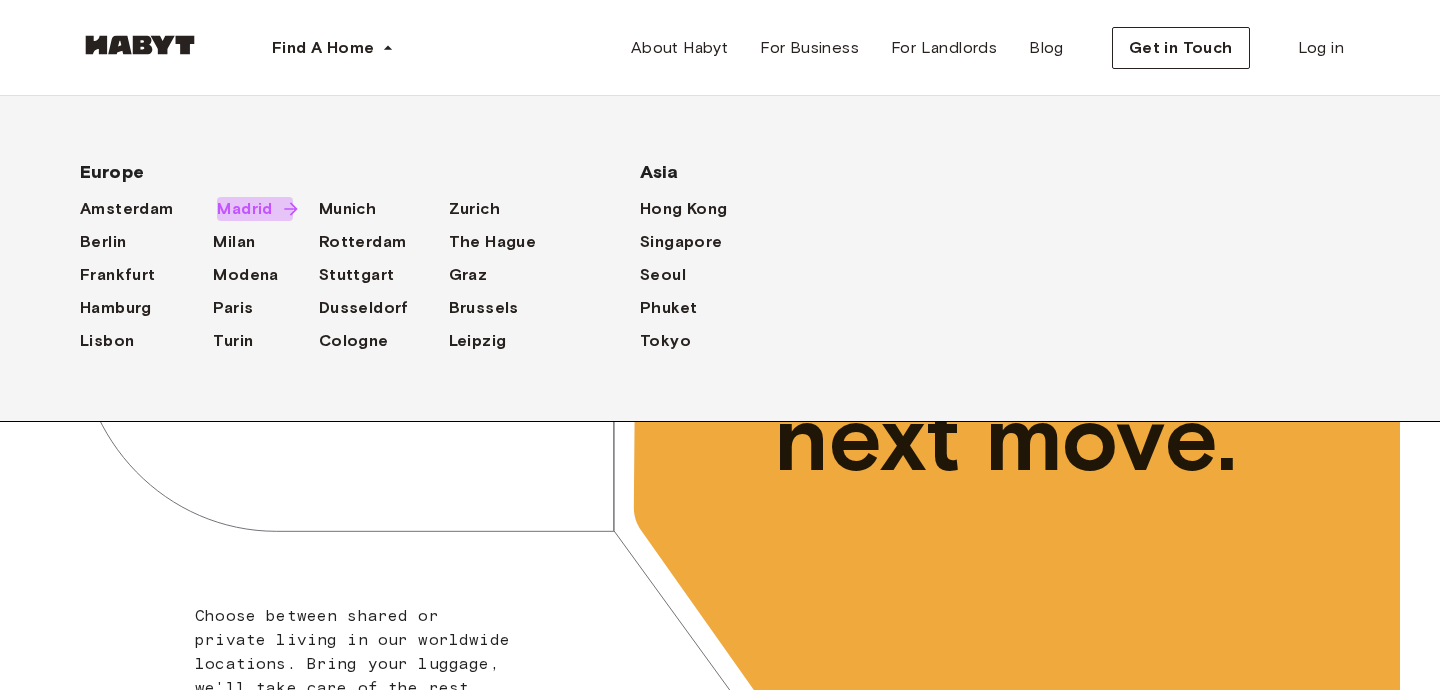 click on "Madrid" at bounding box center [244, 209] 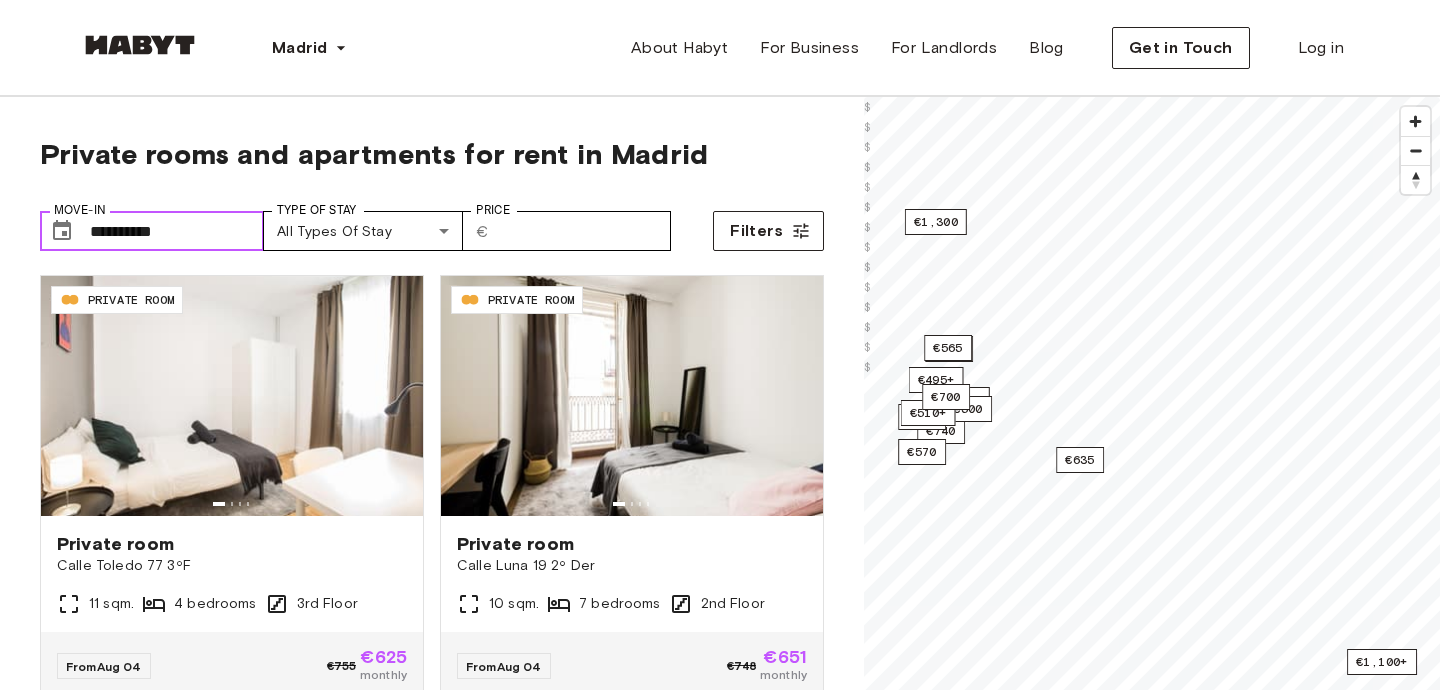 click on "**********" at bounding box center (177, 231) 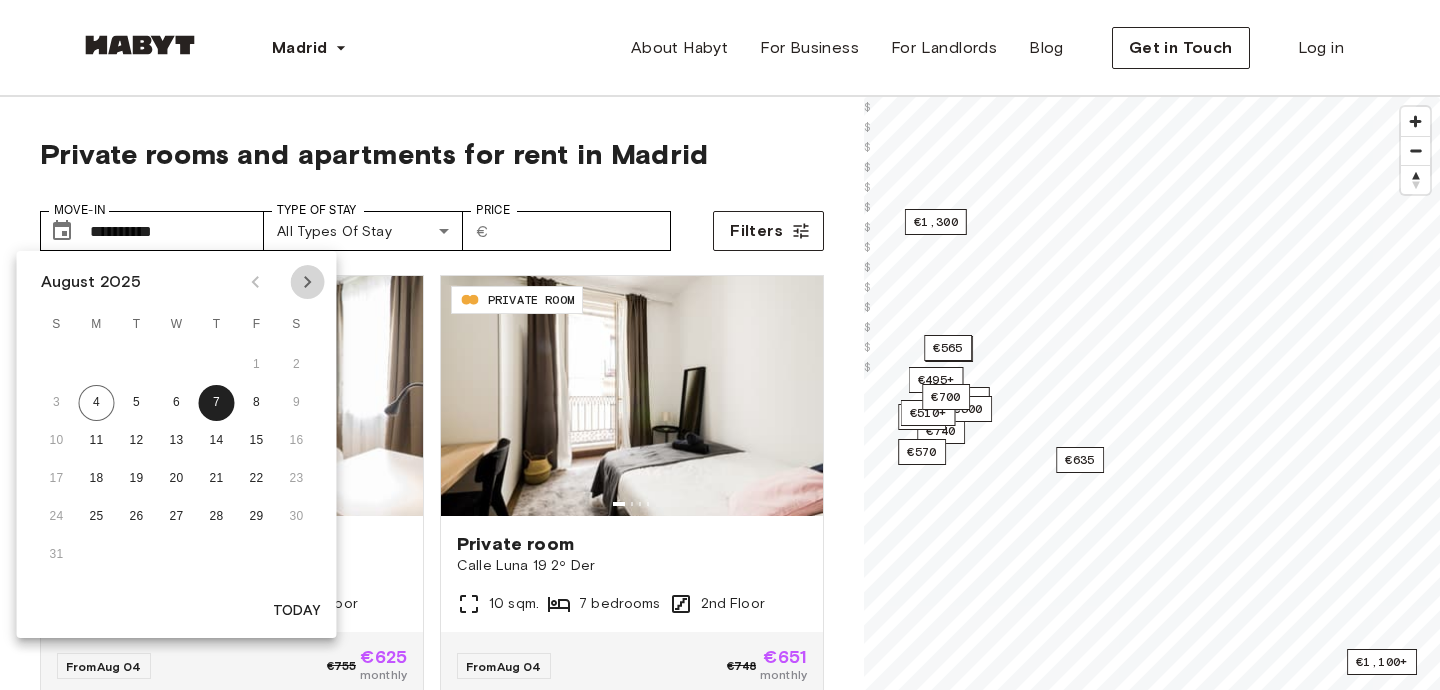 click 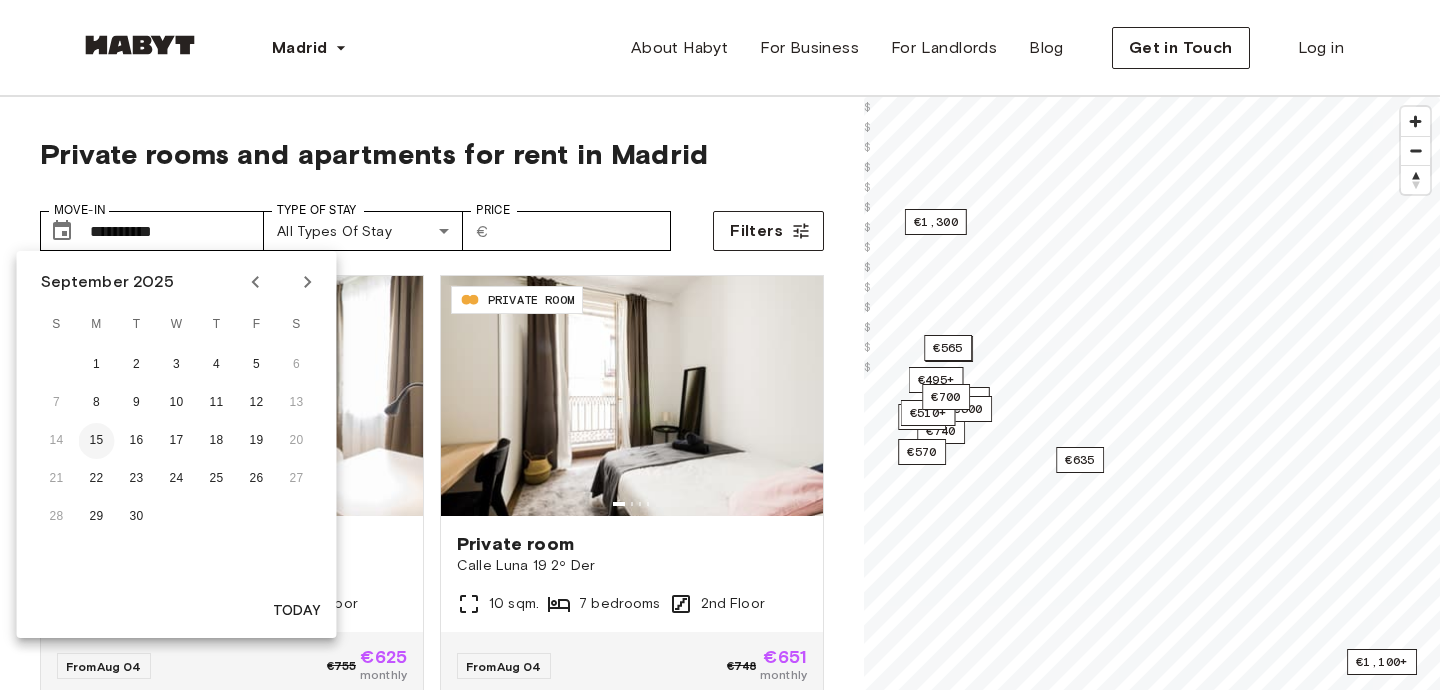 click on "15" at bounding box center [97, 441] 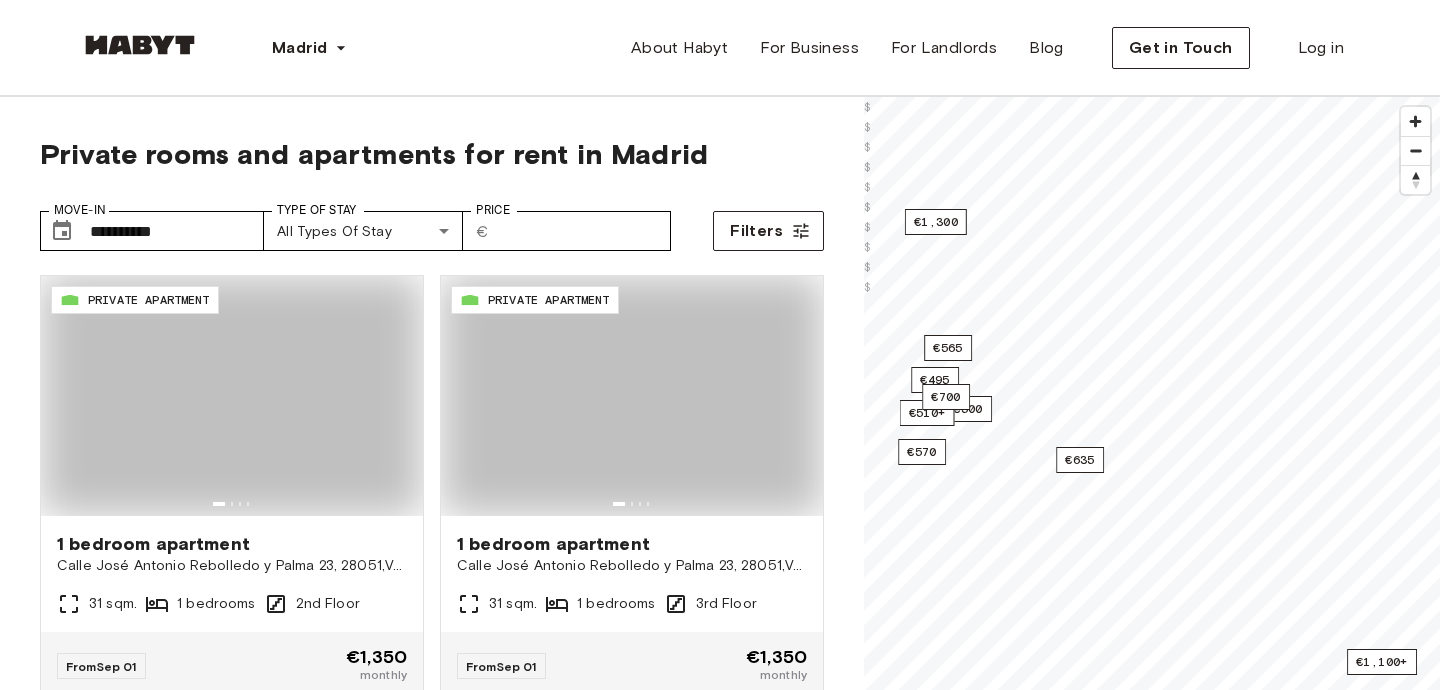 type on "**********" 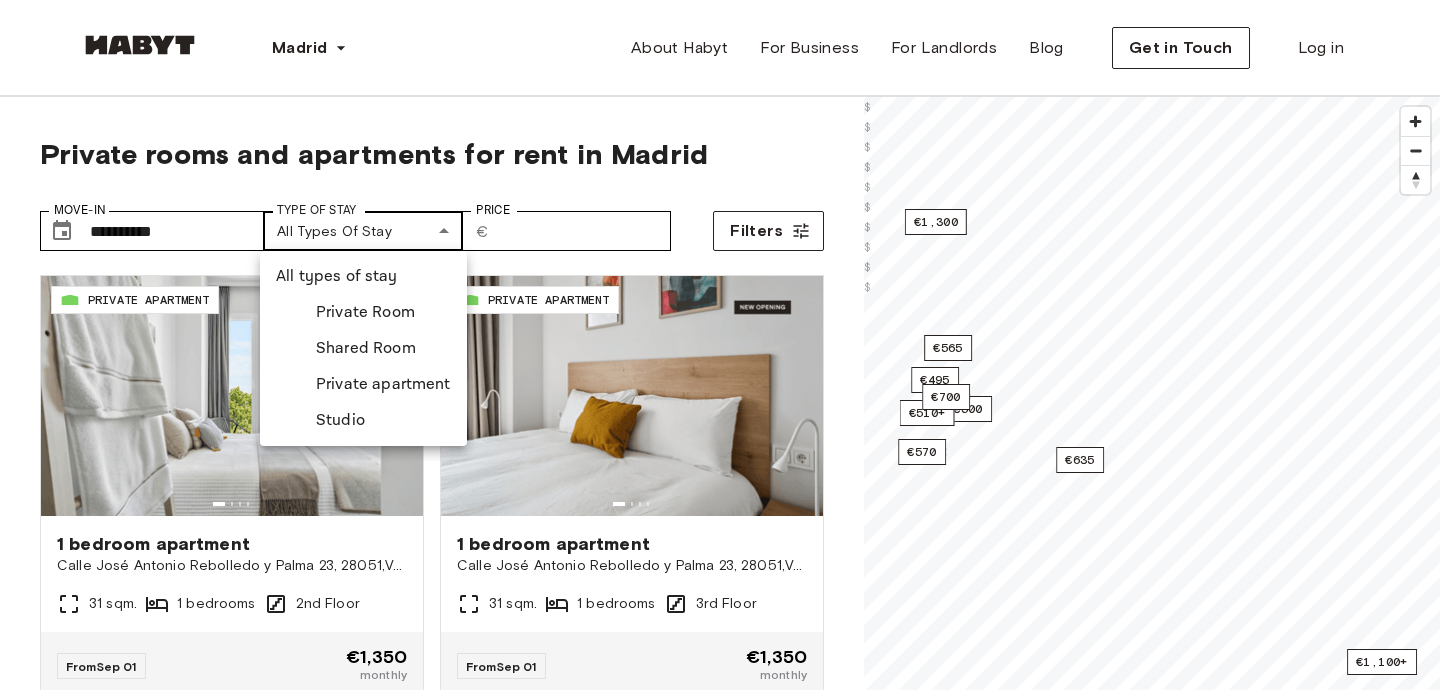 click on "**********" at bounding box center (720, 2396) 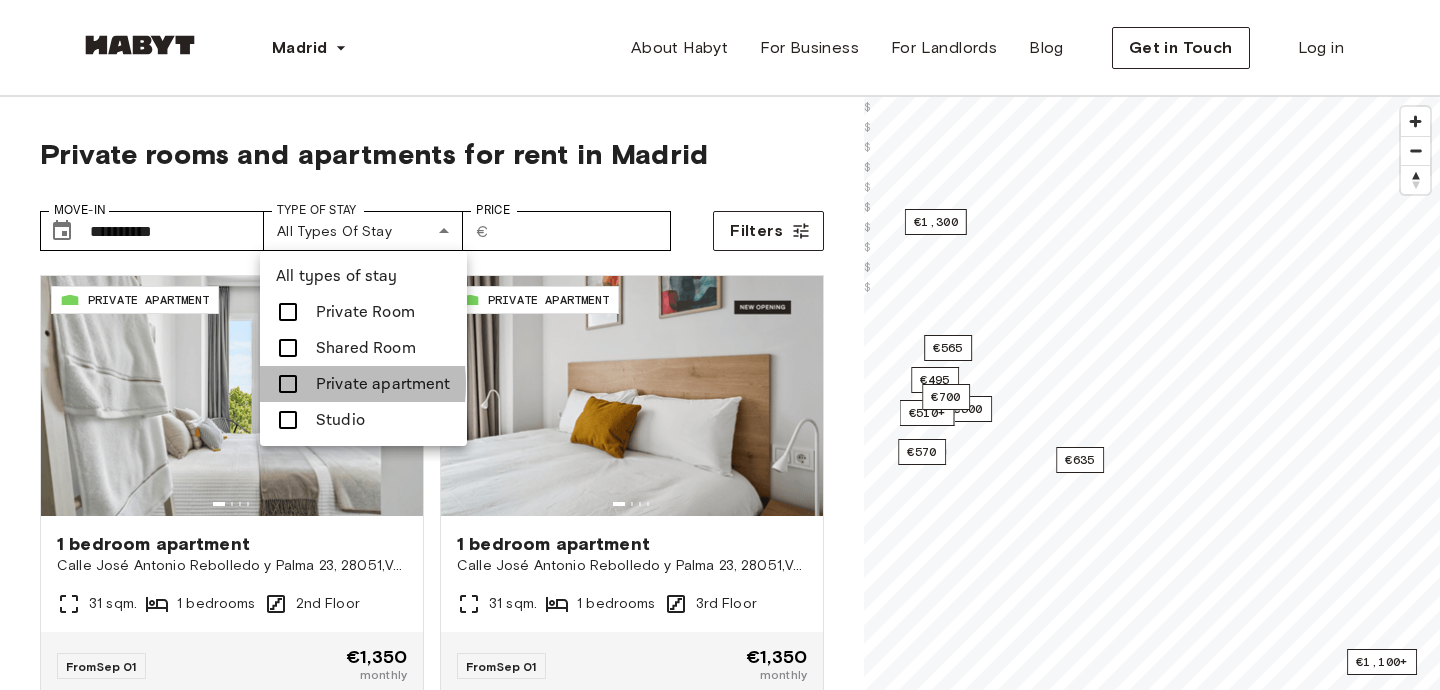 click at bounding box center (288, 384) 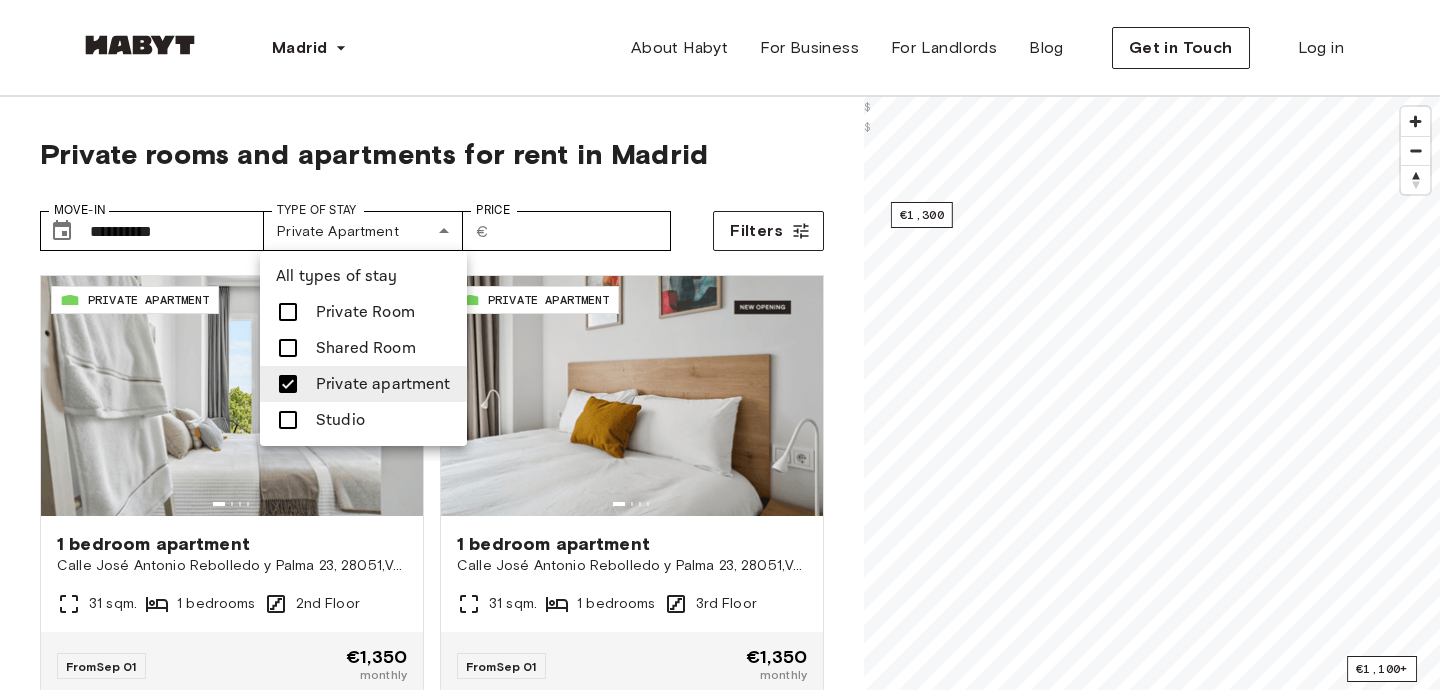 click at bounding box center (720, 345) 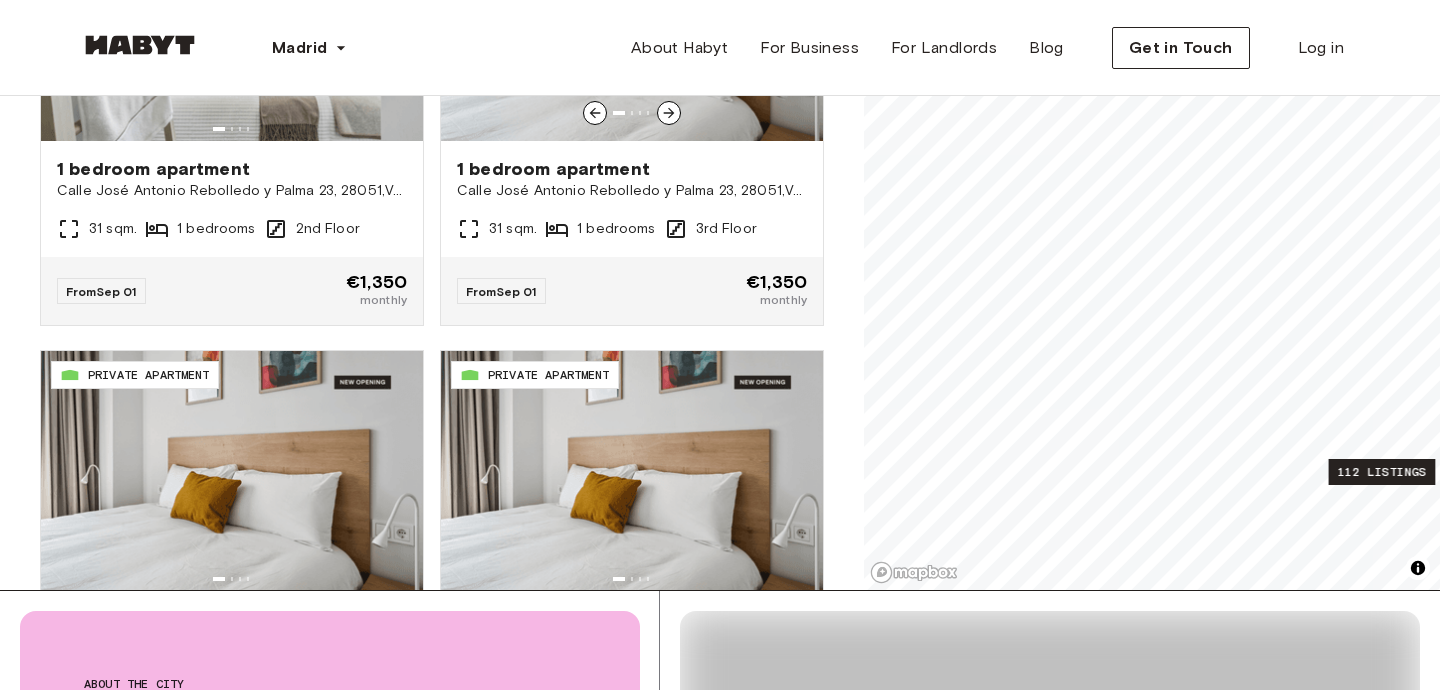 scroll, scrollTop: 376, scrollLeft: 0, axis: vertical 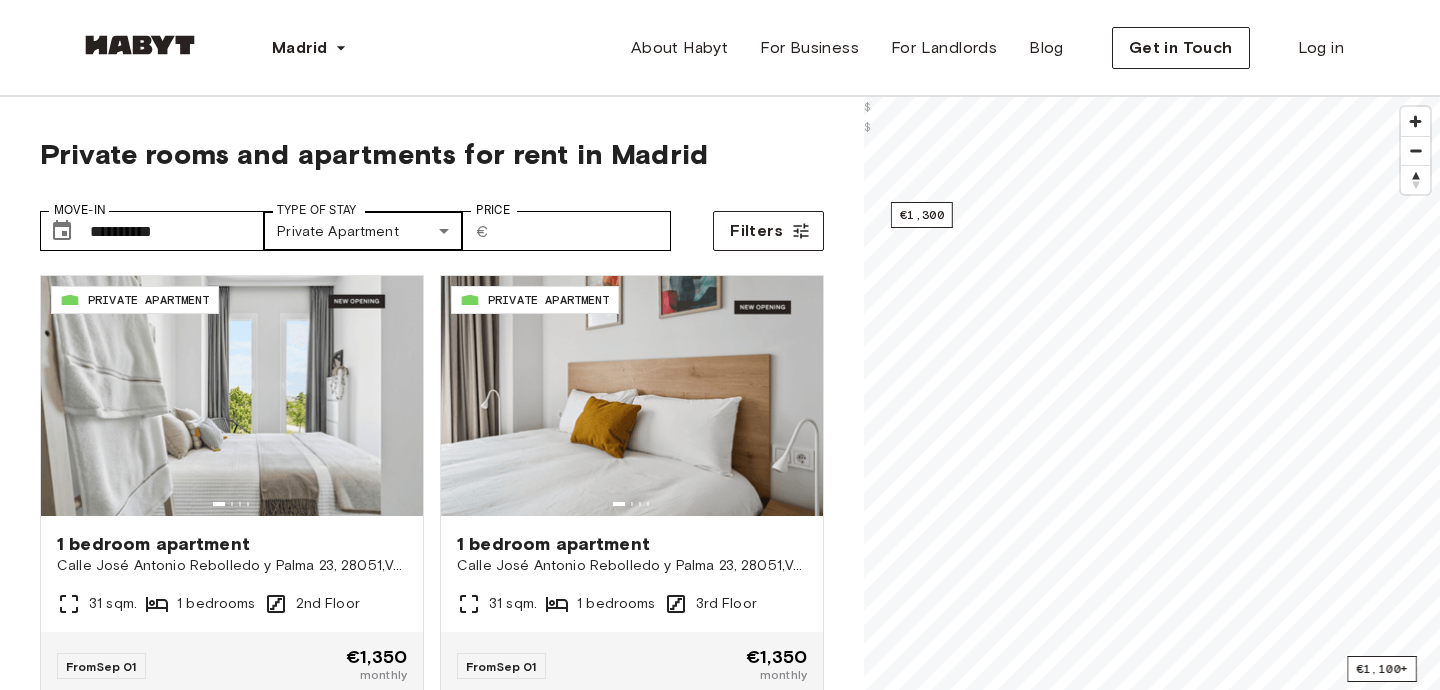click on "**********" at bounding box center [720, 2396] 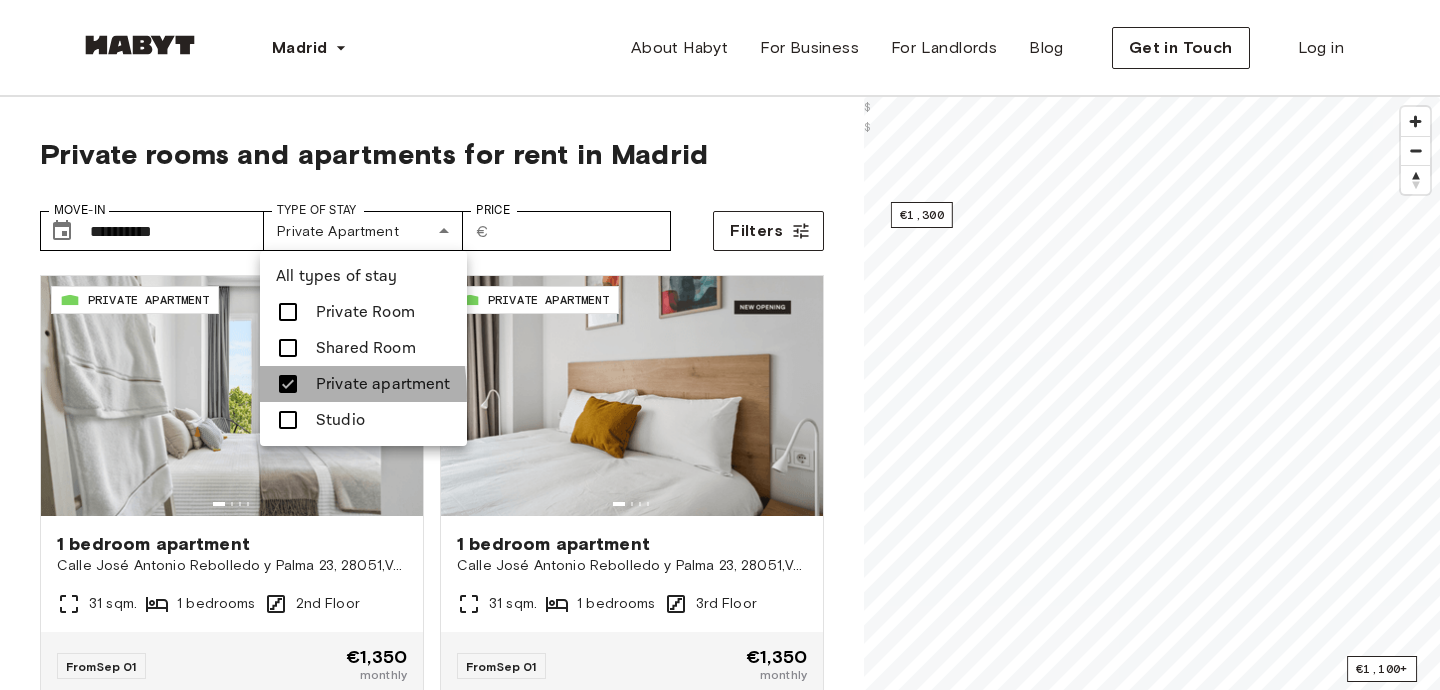 click at bounding box center (288, 384) 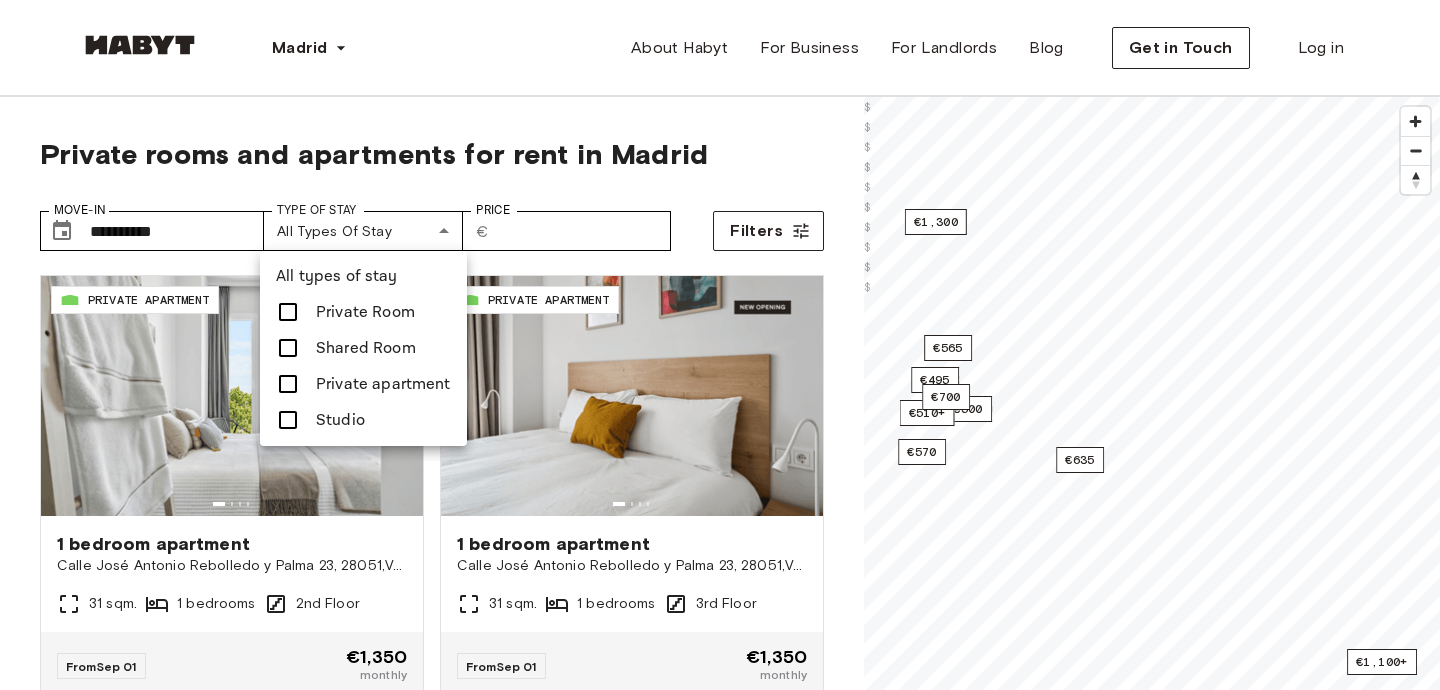 click at bounding box center [288, 420] 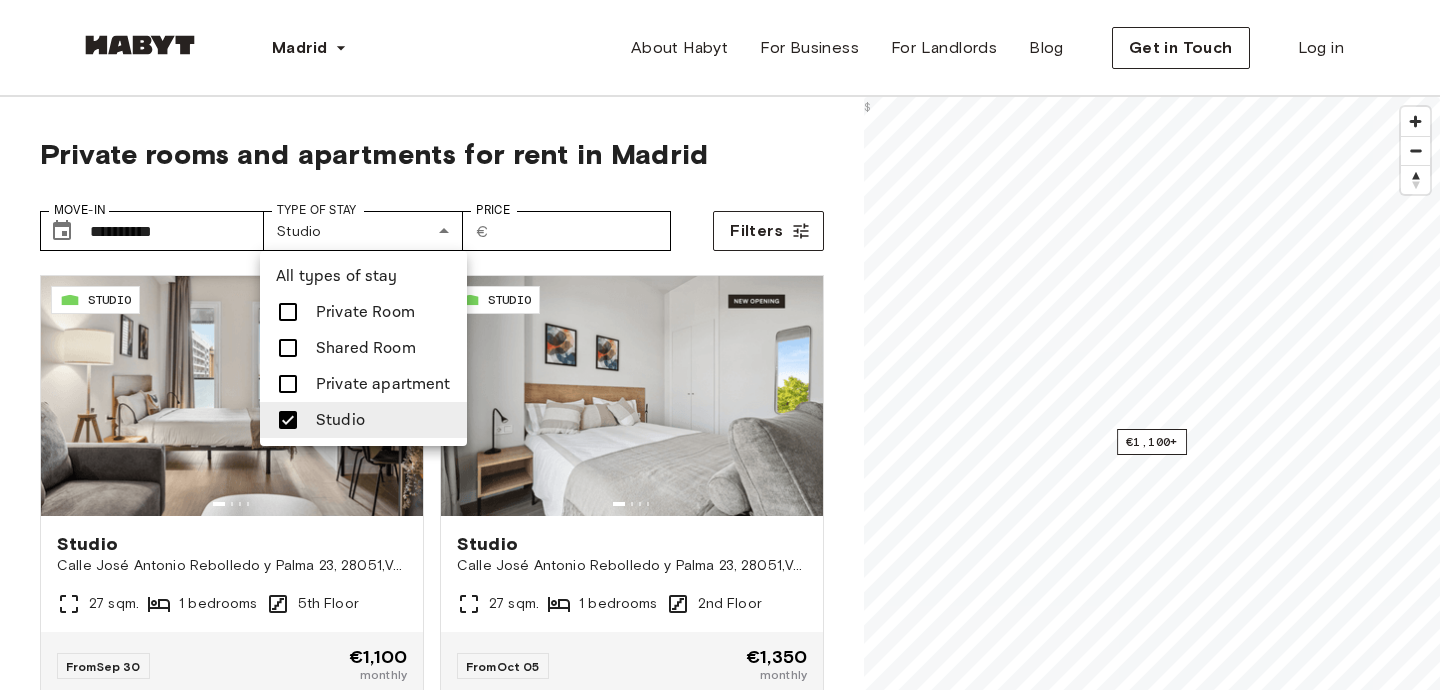 click at bounding box center (288, 312) 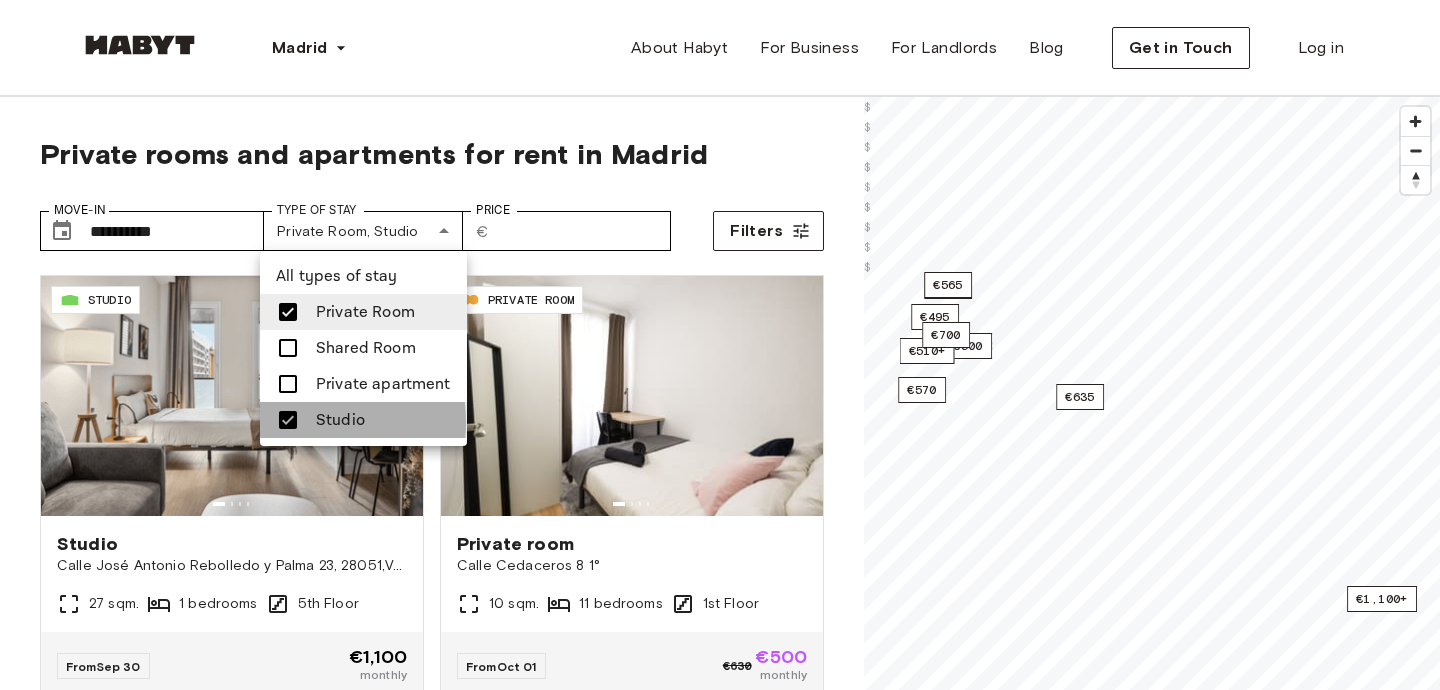 click on "Studio" at bounding box center [363, 420] 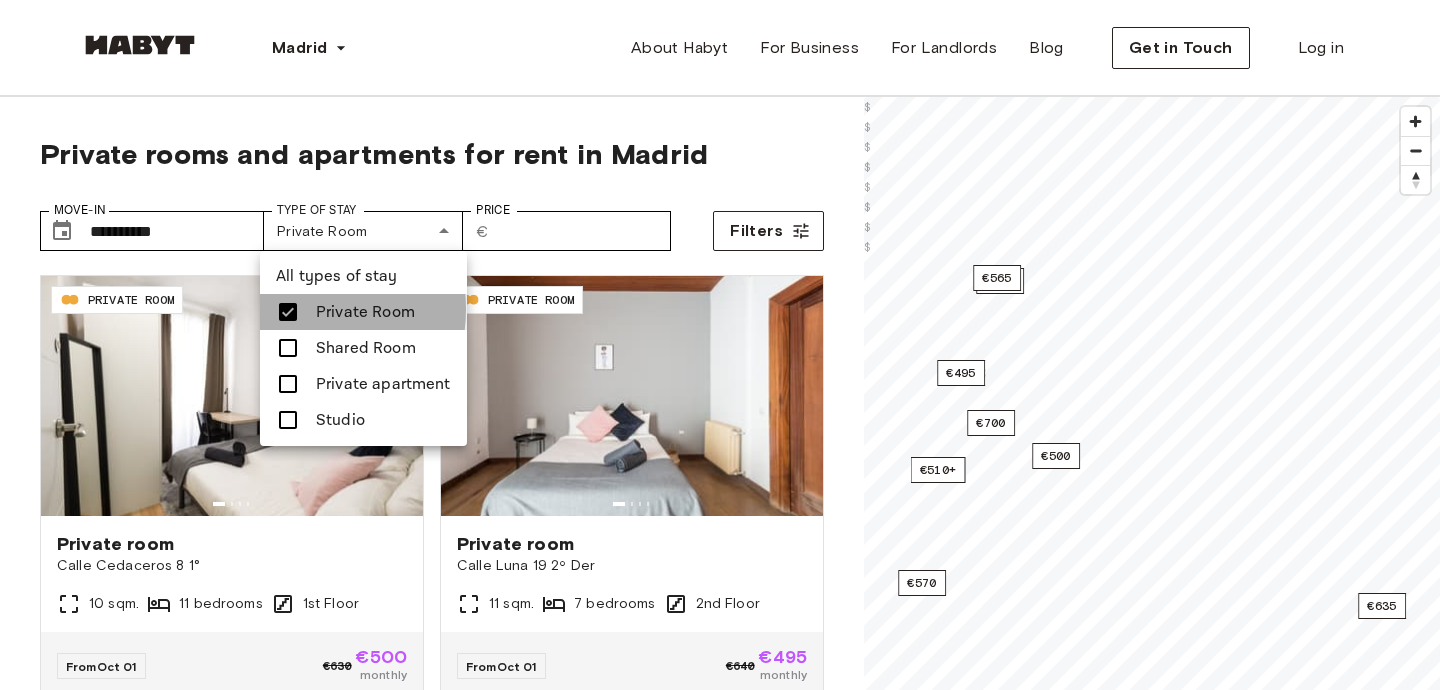 click at bounding box center (288, 312) 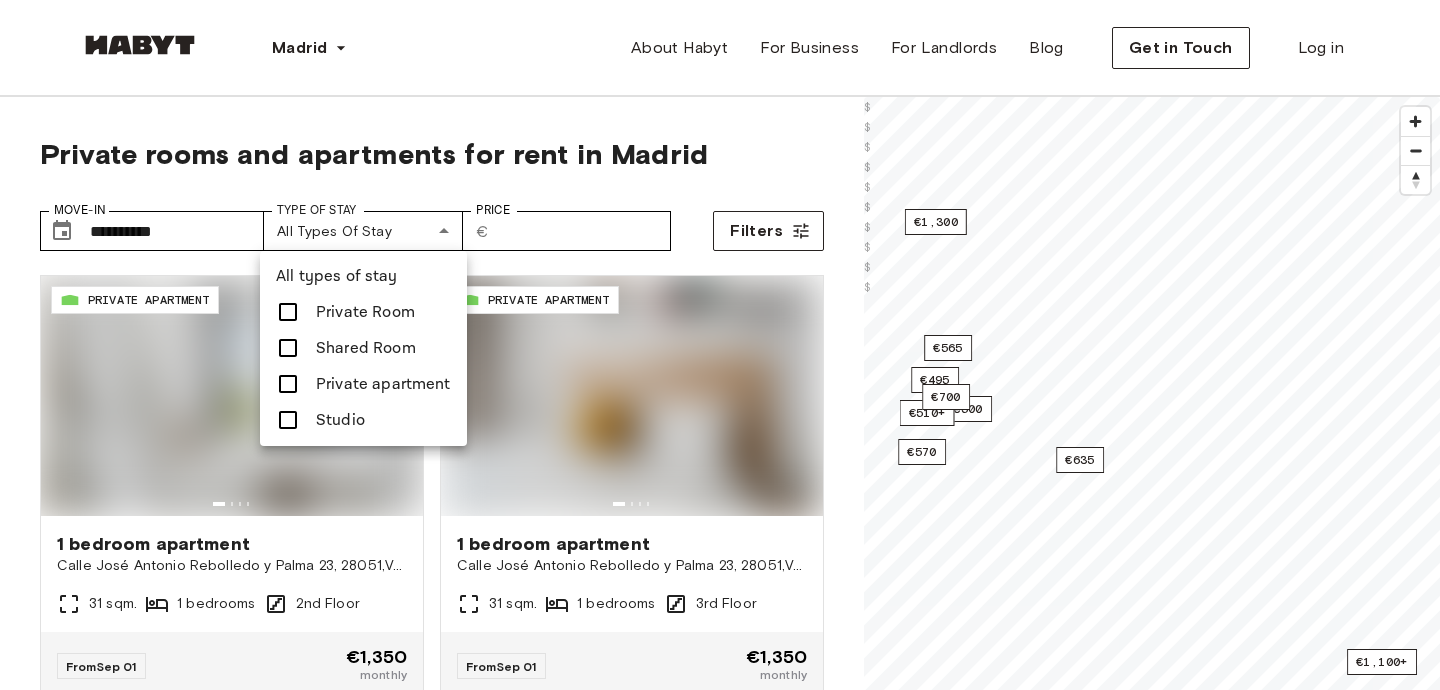 click at bounding box center [288, 420] 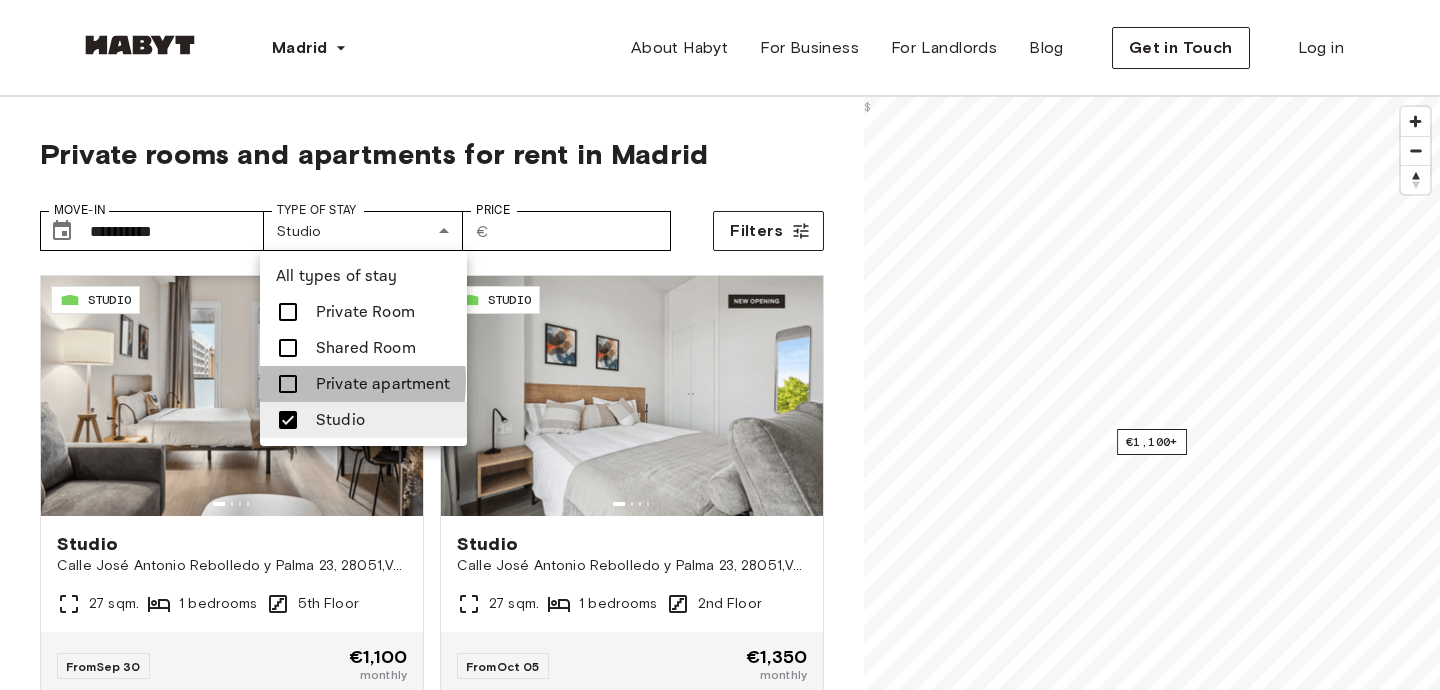 click at bounding box center [288, 384] 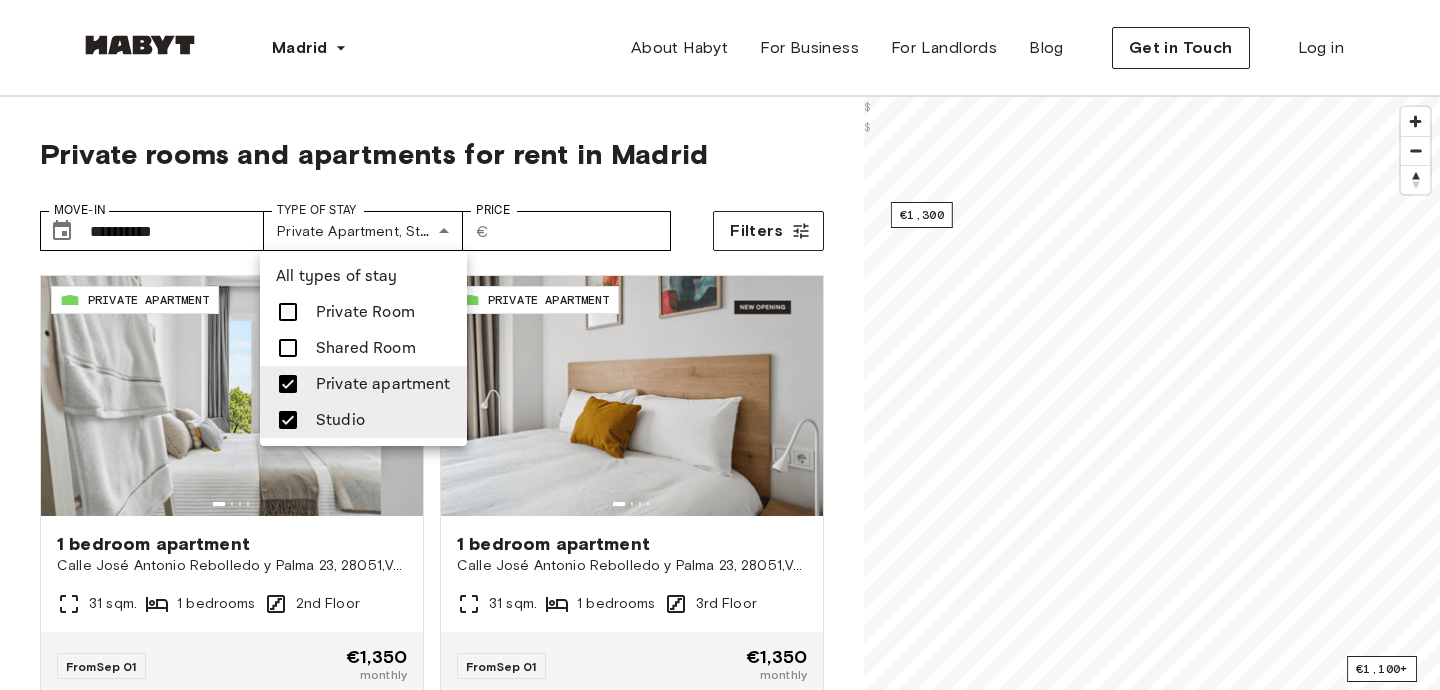 click at bounding box center [720, 345] 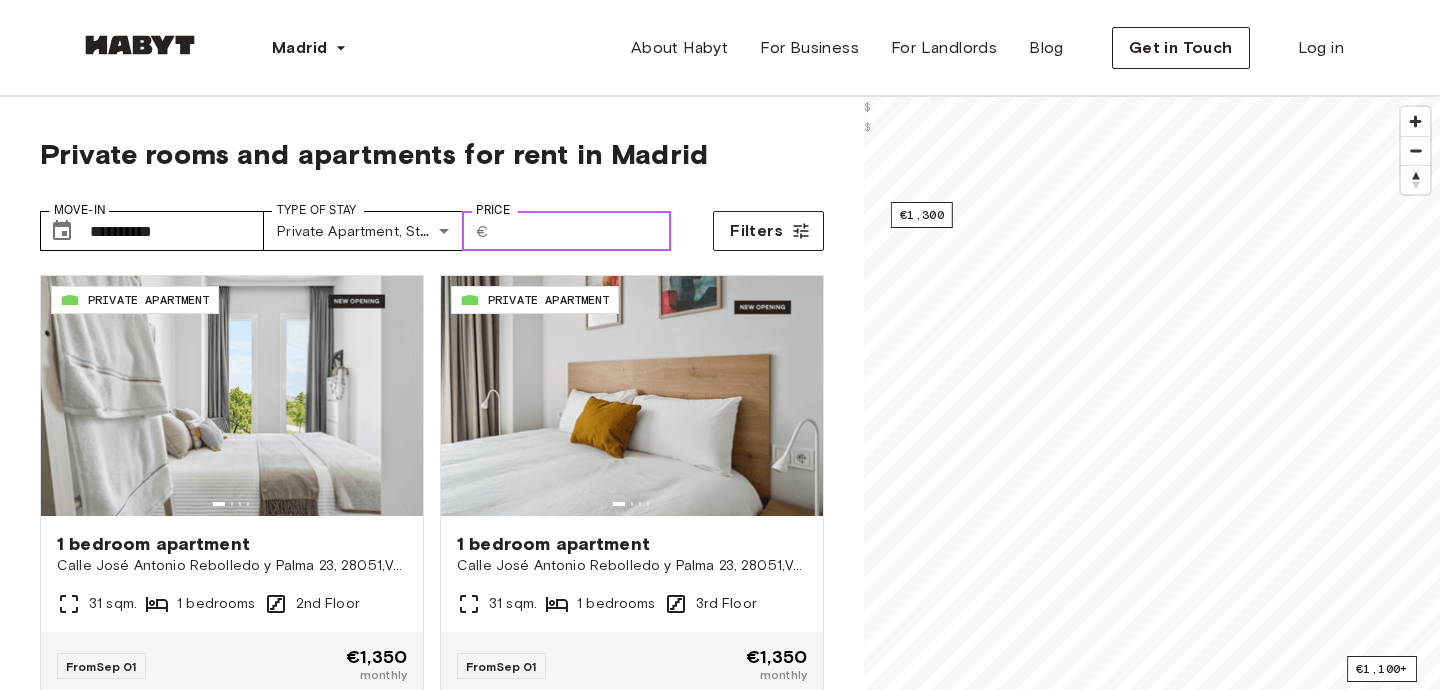 click on "Price" at bounding box center (584, 231) 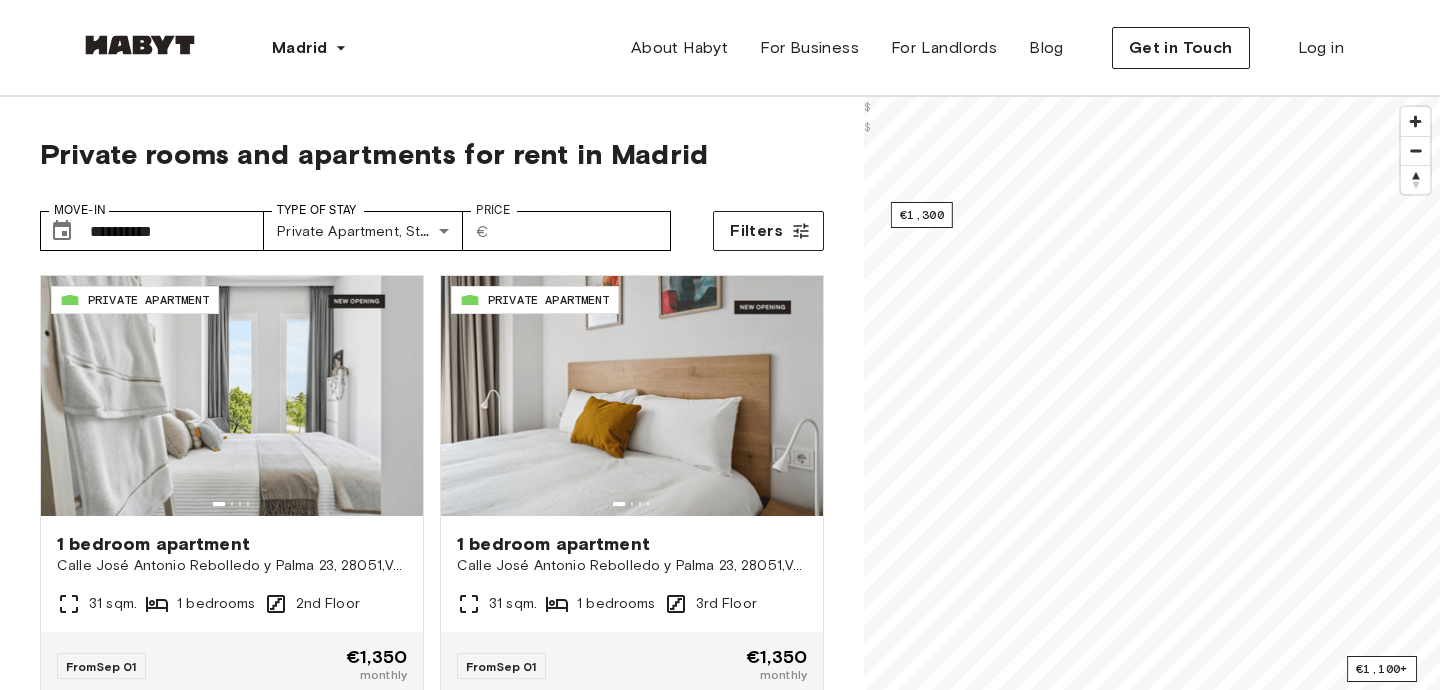 click on "Private rooms and apartments for rent in Madrid" at bounding box center [432, 154] 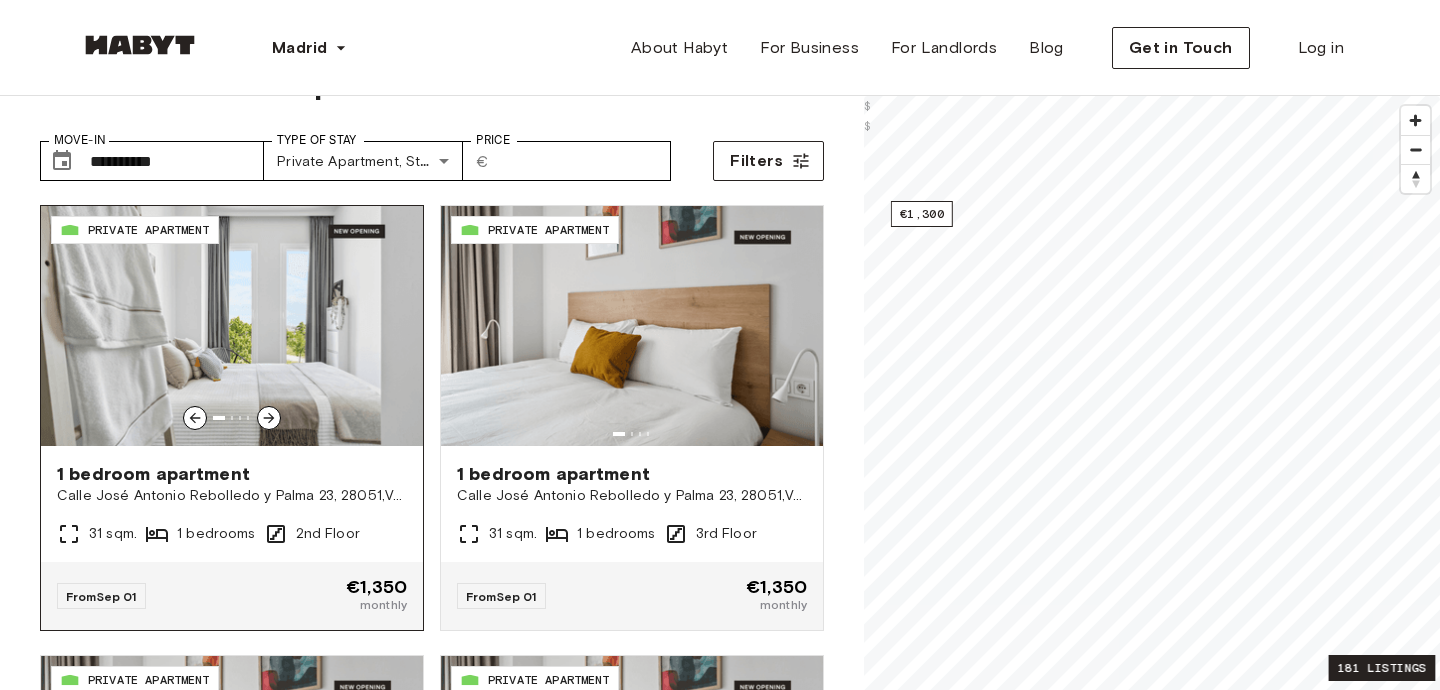 scroll, scrollTop: 67, scrollLeft: 0, axis: vertical 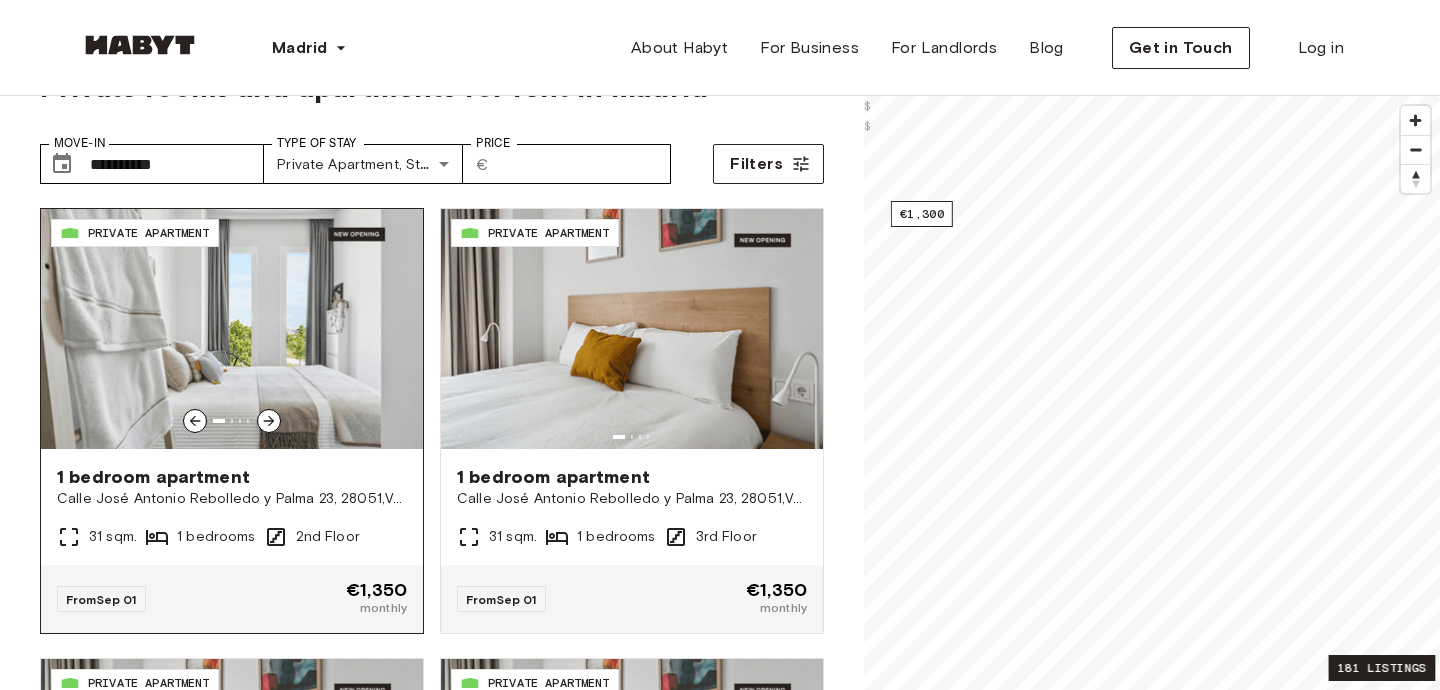 click at bounding box center (269, 421) 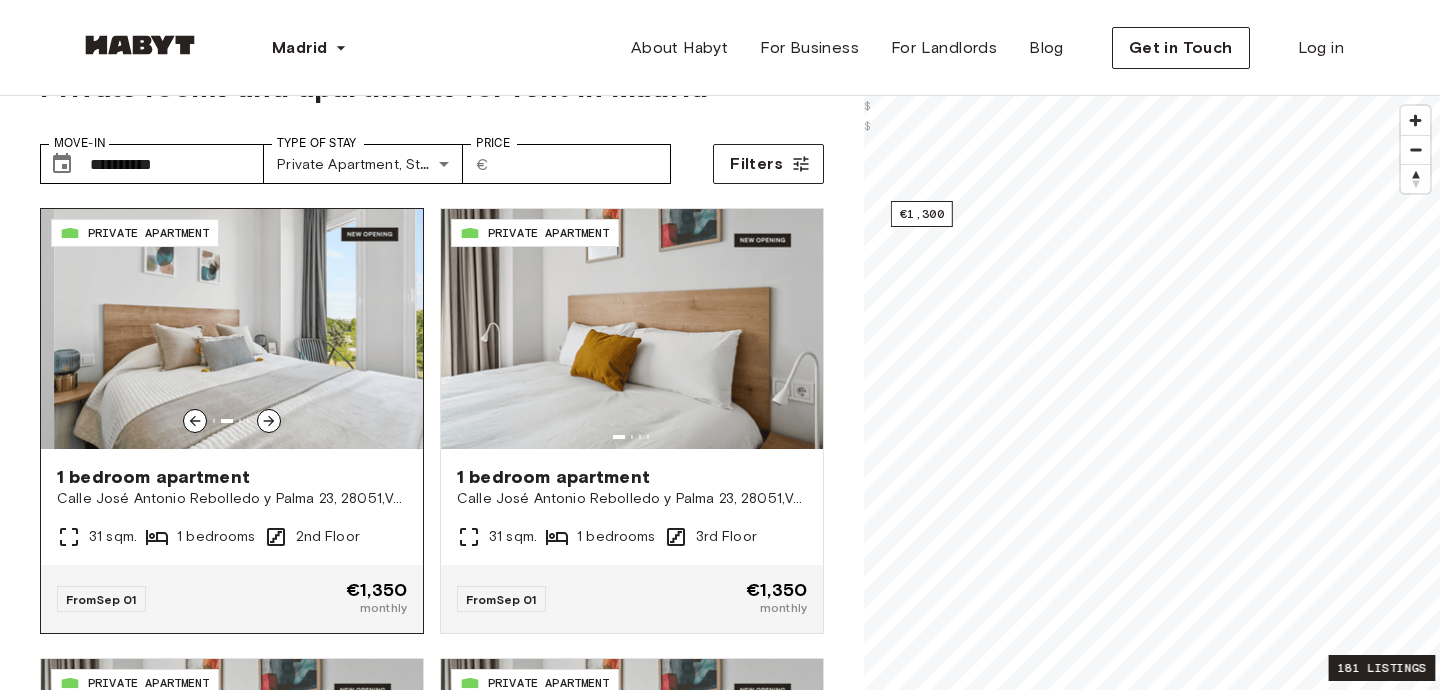 click at bounding box center (269, 421) 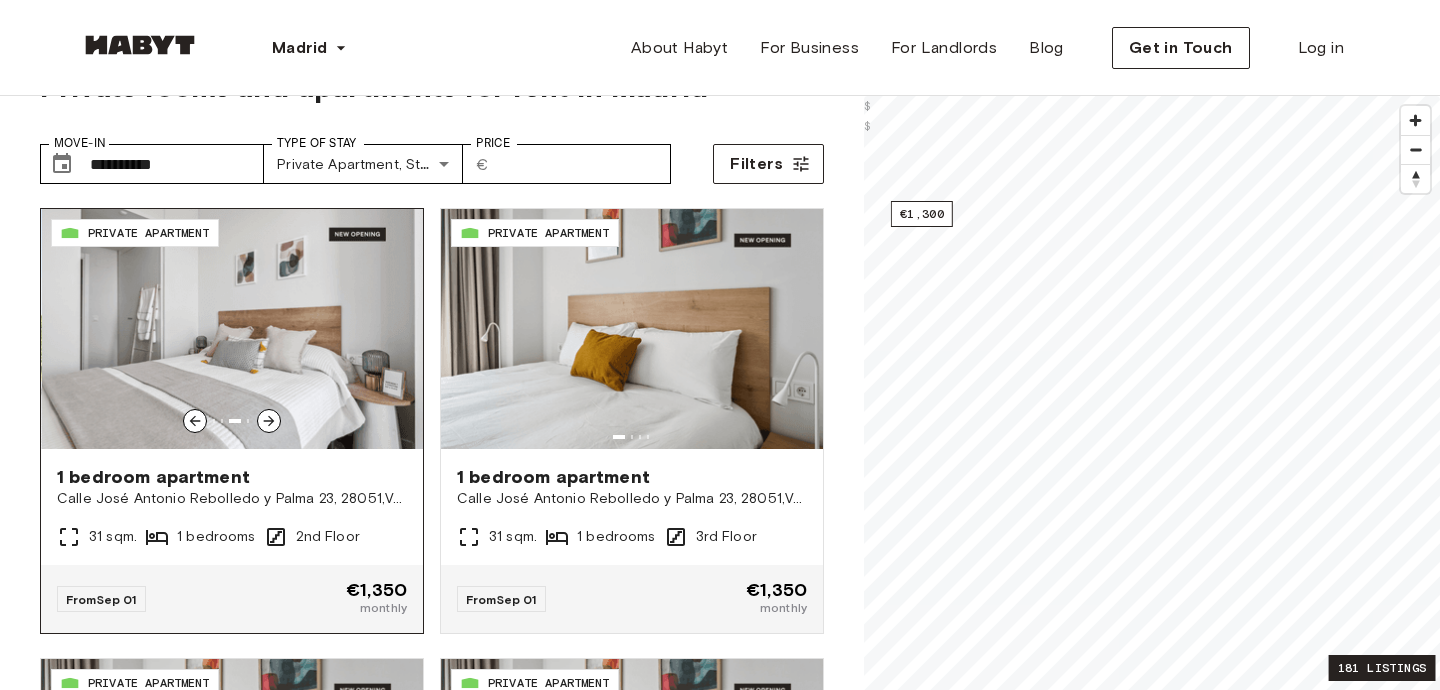 click at bounding box center (269, 421) 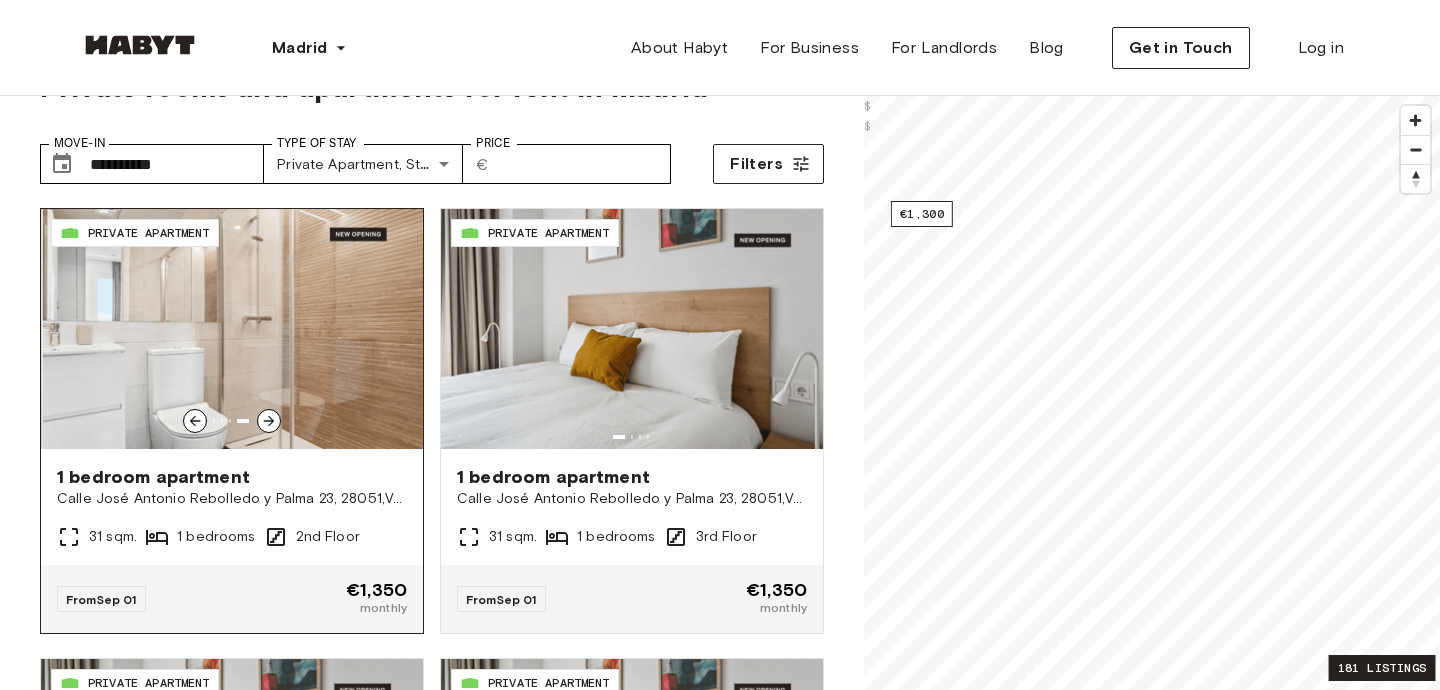 click at bounding box center [269, 421] 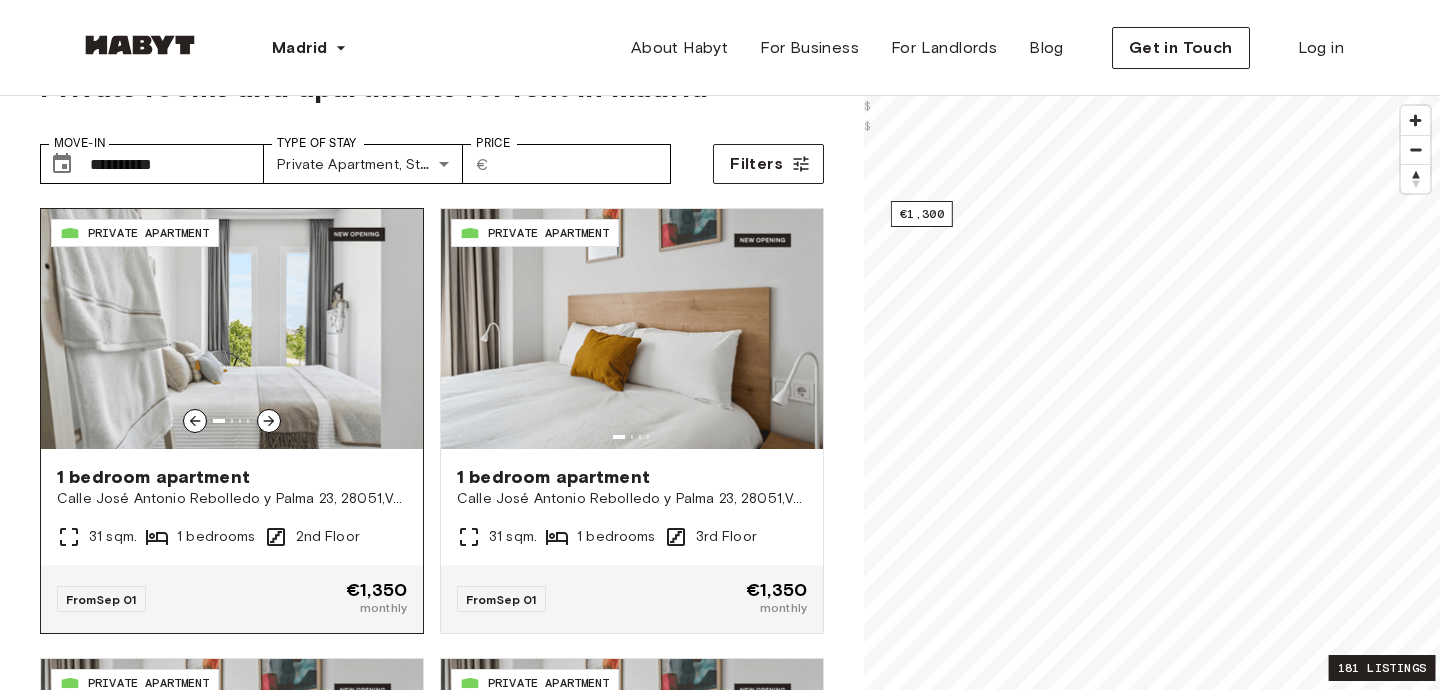 click at bounding box center [269, 421] 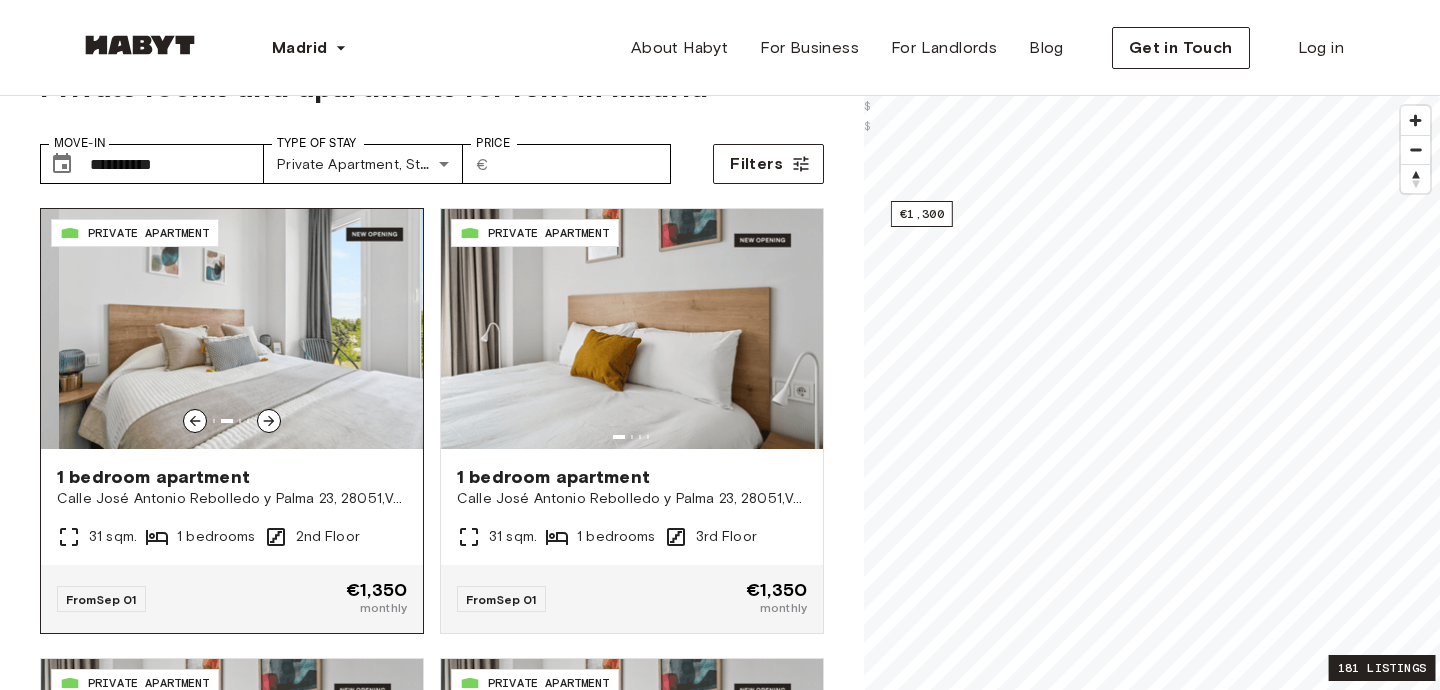 click at bounding box center [269, 421] 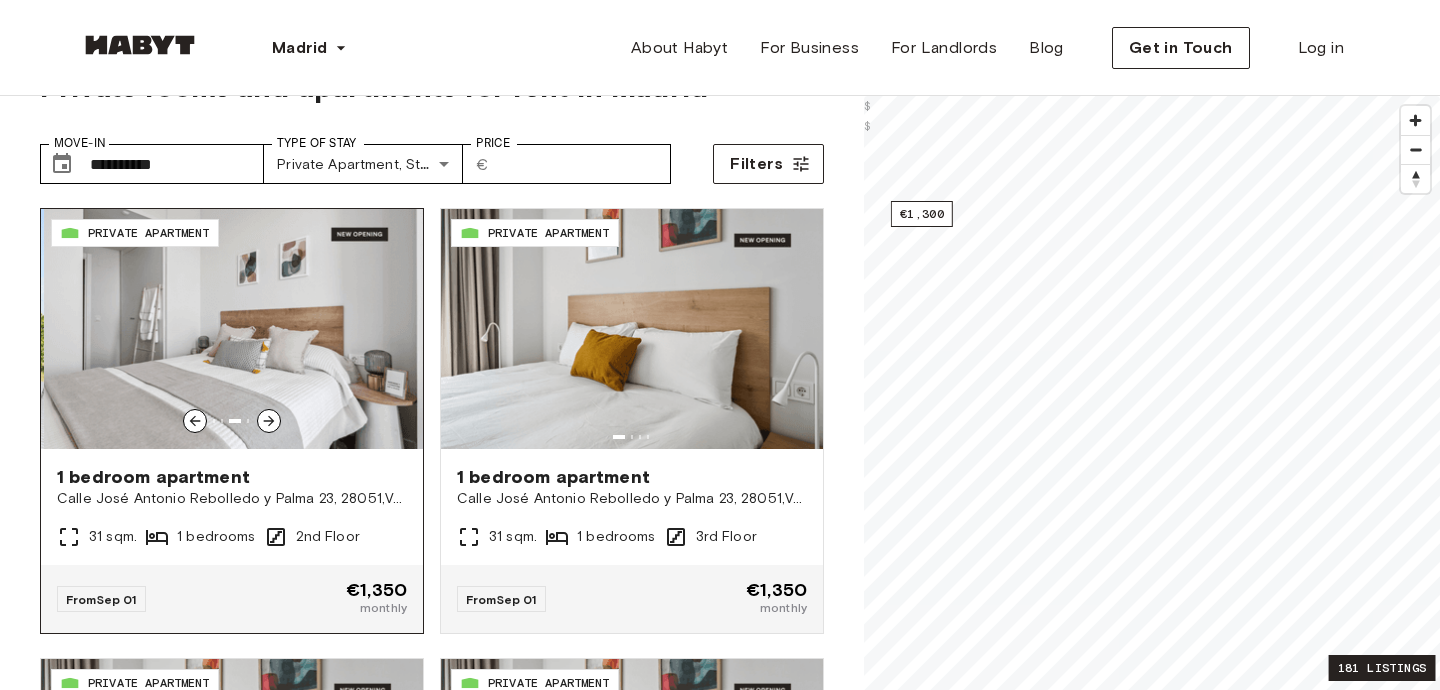 click at bounding box center [269, 421] 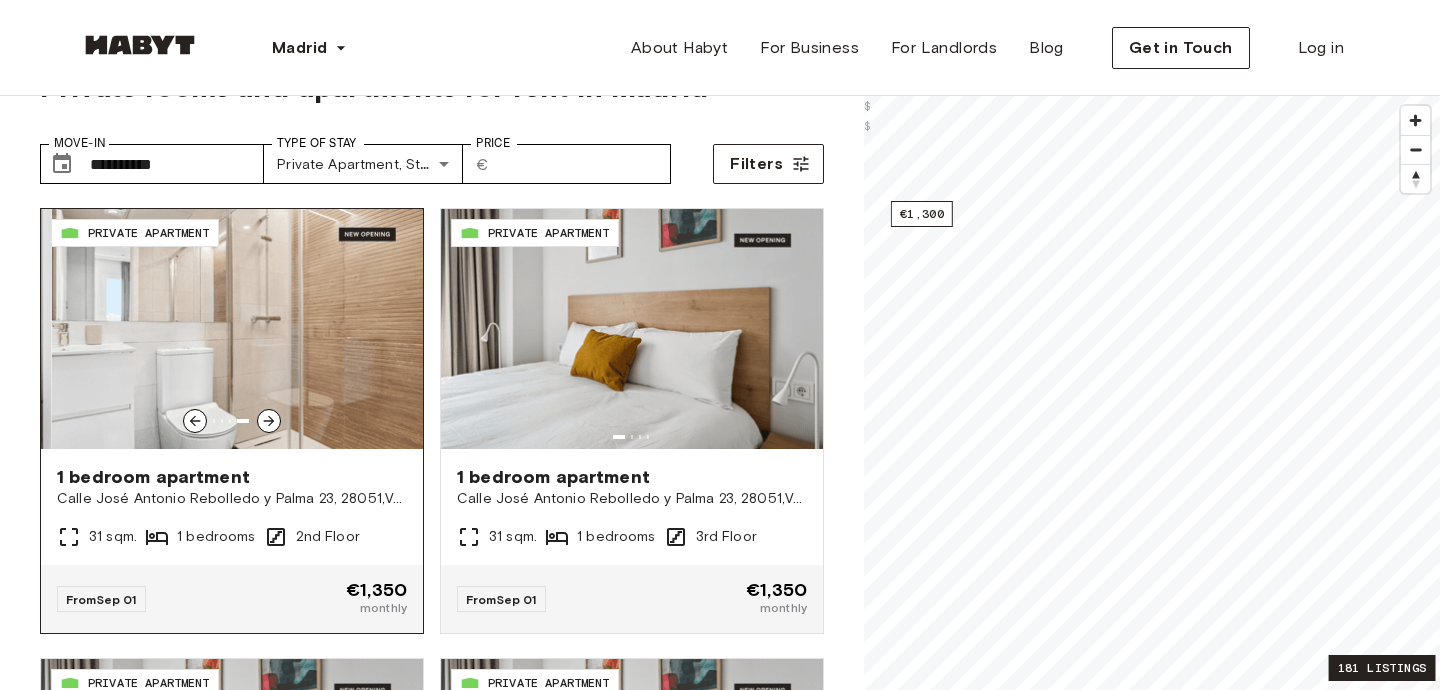 click at bounding box center [269, 421] 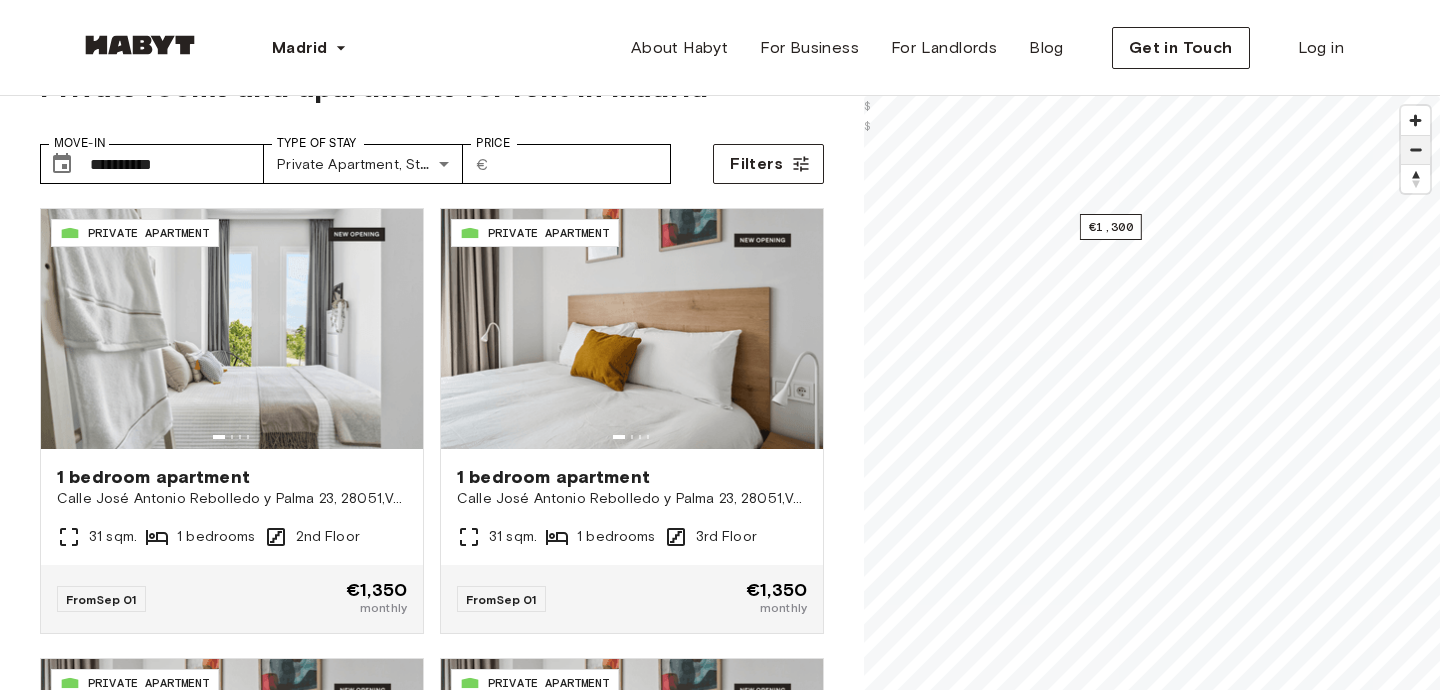 click at bounding box center (1415, 150) 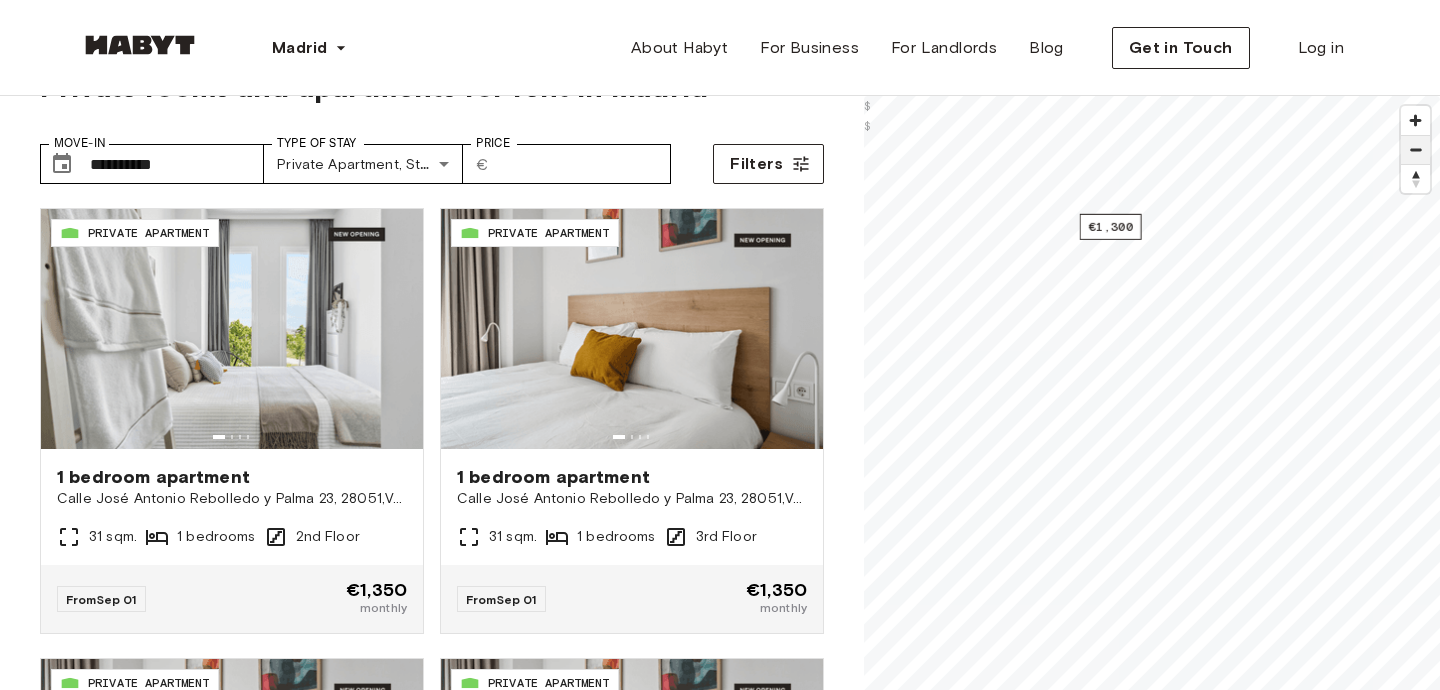 click at bounding box center (1415, 150) 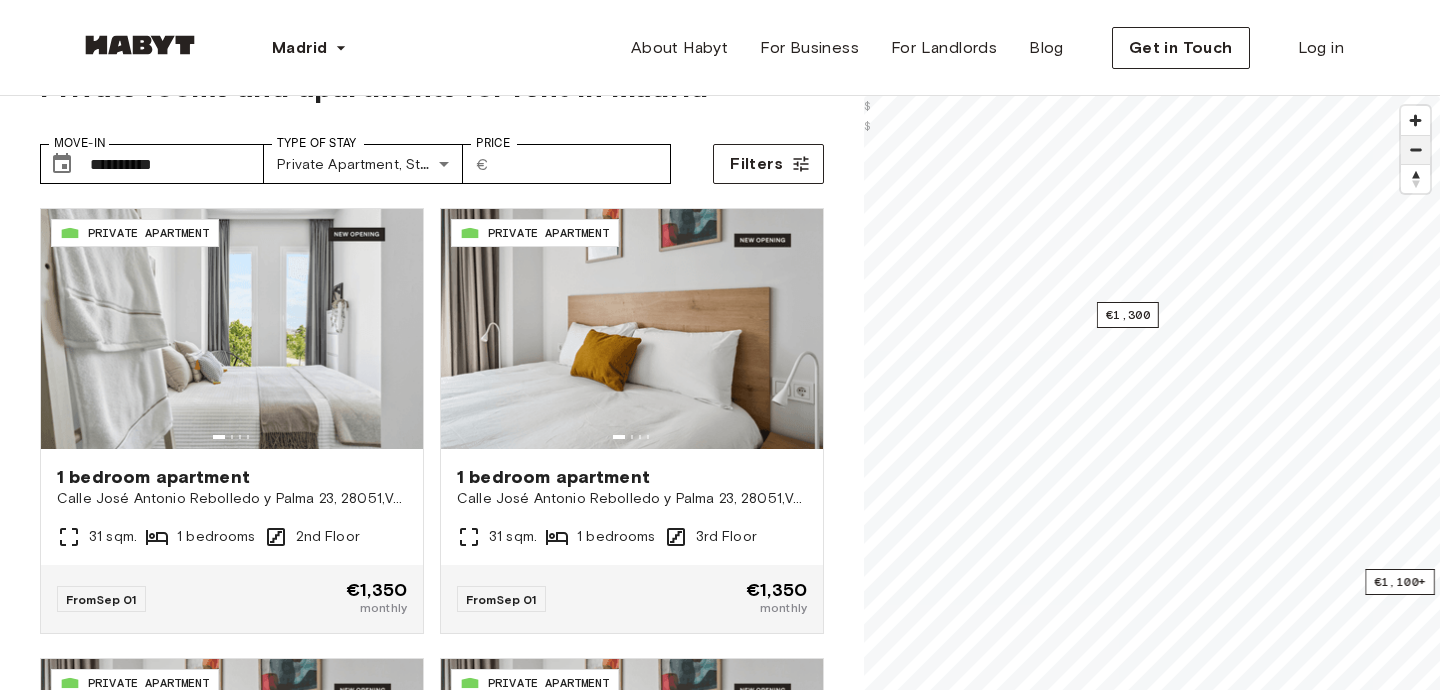 click at bounding box center [1415, 150] 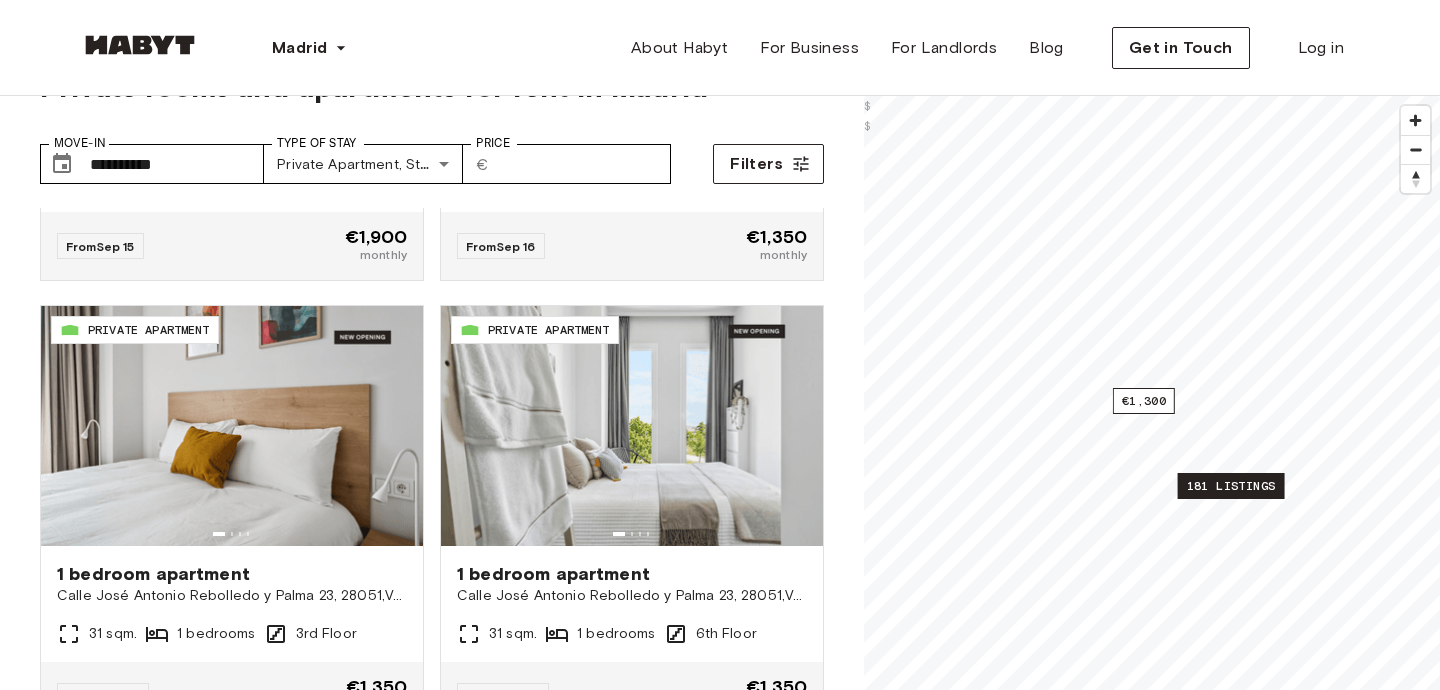 scroll, scrollTop: 3900, scrollLeft: 0, axis: vertical 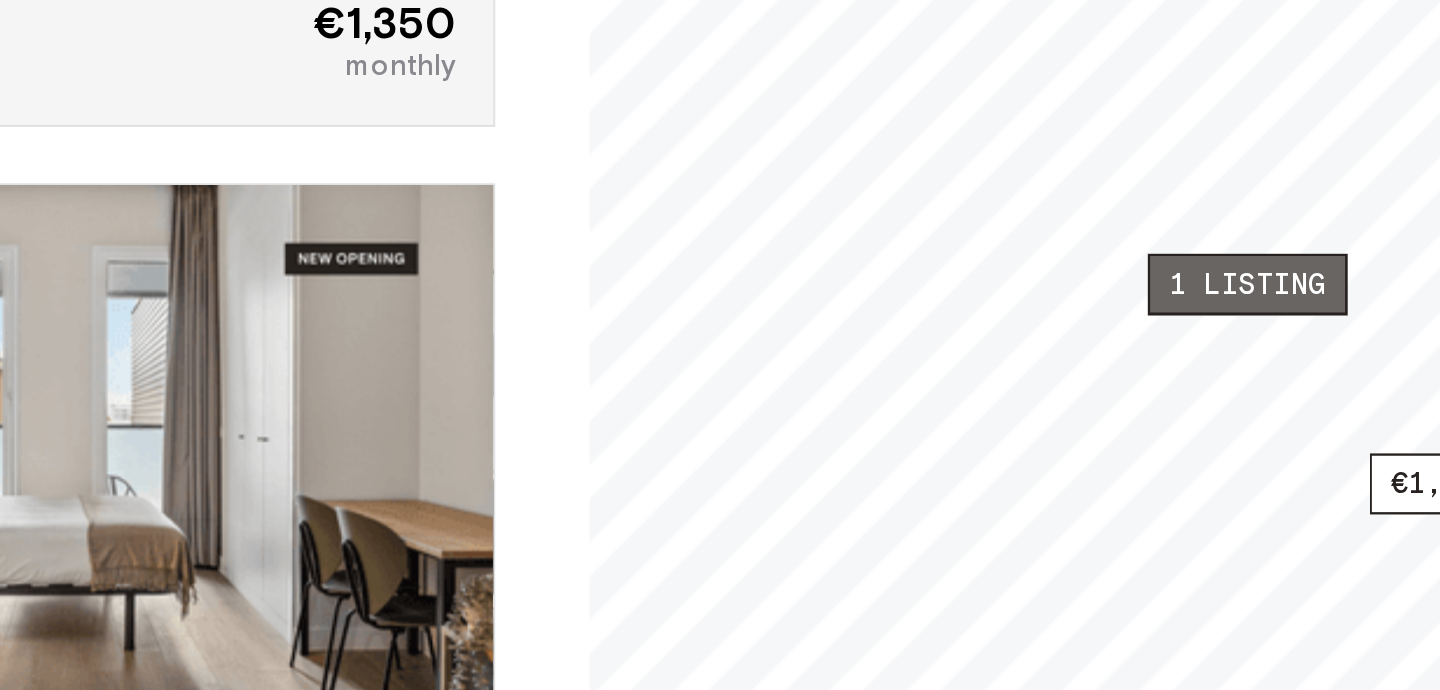 click on "1 listing" at bounding box center (1144, 401) 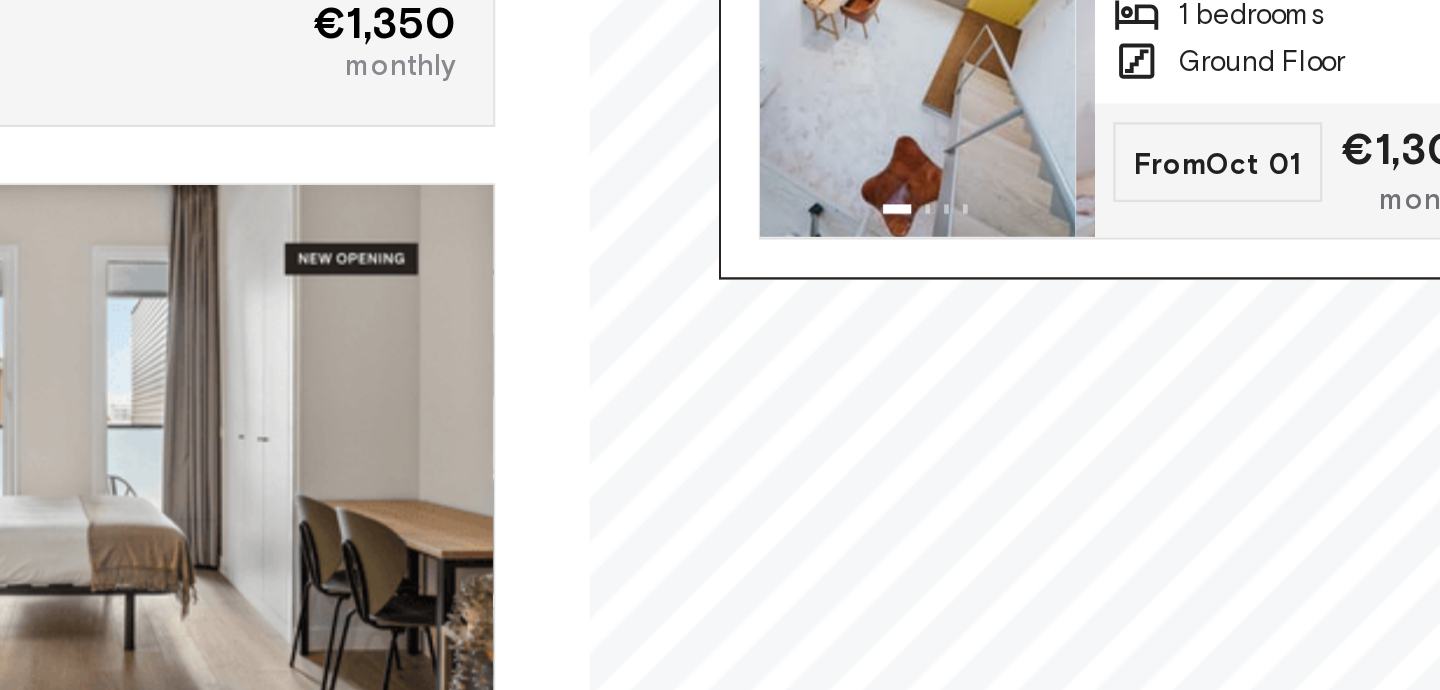 click on "€1,100+ 1 listing © Mapbox   © OpenStreetMap   Improve this map $ $ [STREET] [NUMBER] 1 stays [STREET] [NUMBER] 54 sqm. 1 bedrooms Ground Floor From  Oct 01 €1,300 monthly" at bounding box center [1152, 441] 